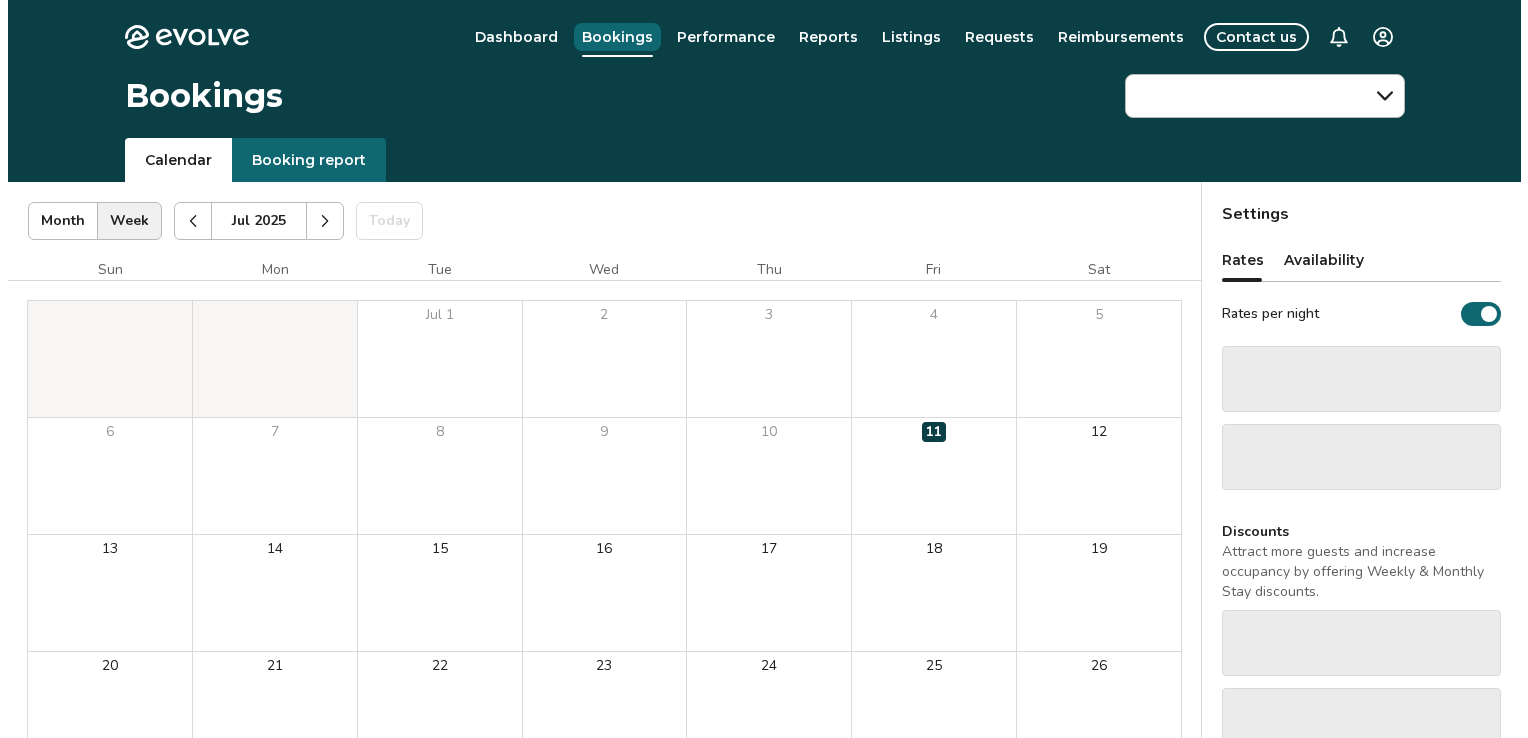 scroll, scrollTop: 0, scrollLeft: 0, axis: both 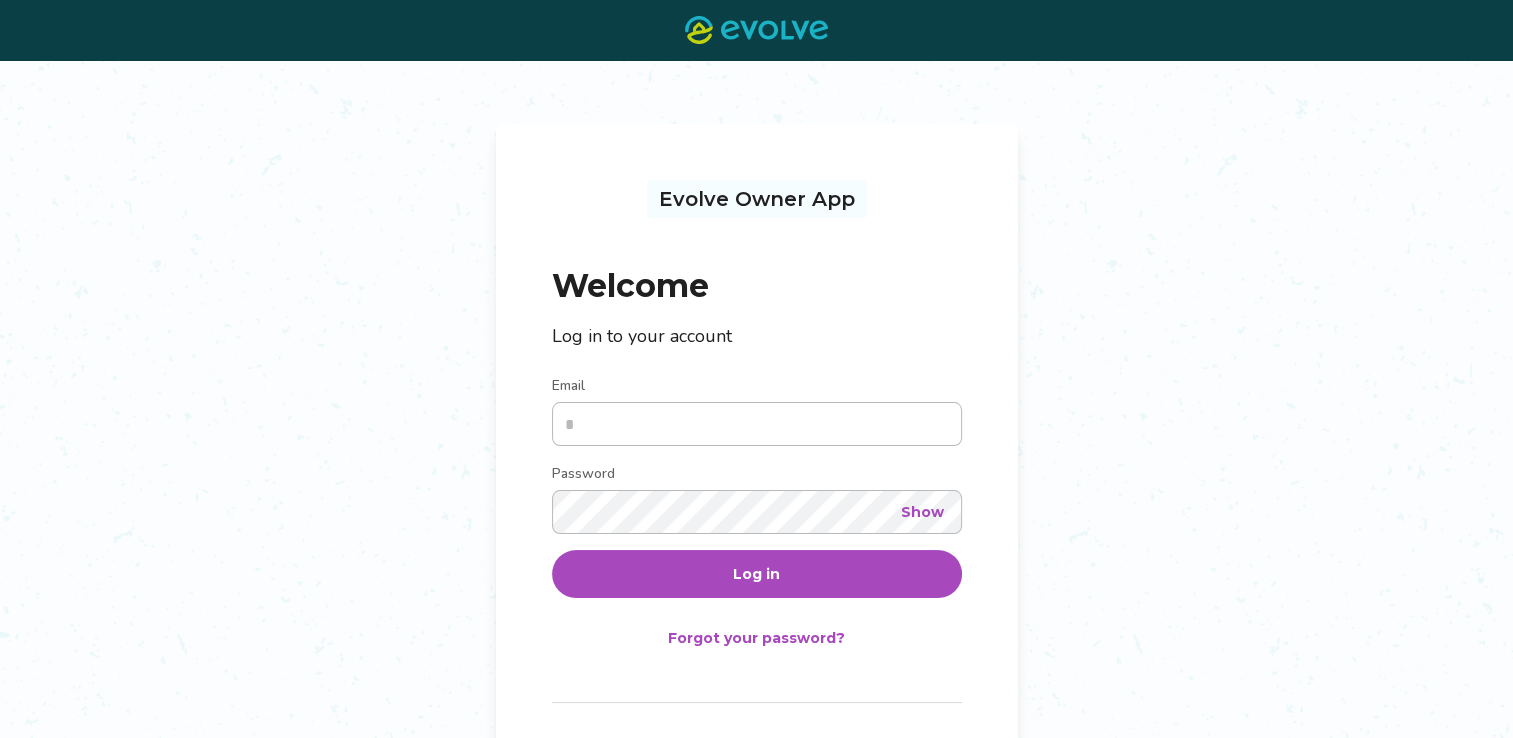 type on "**********" 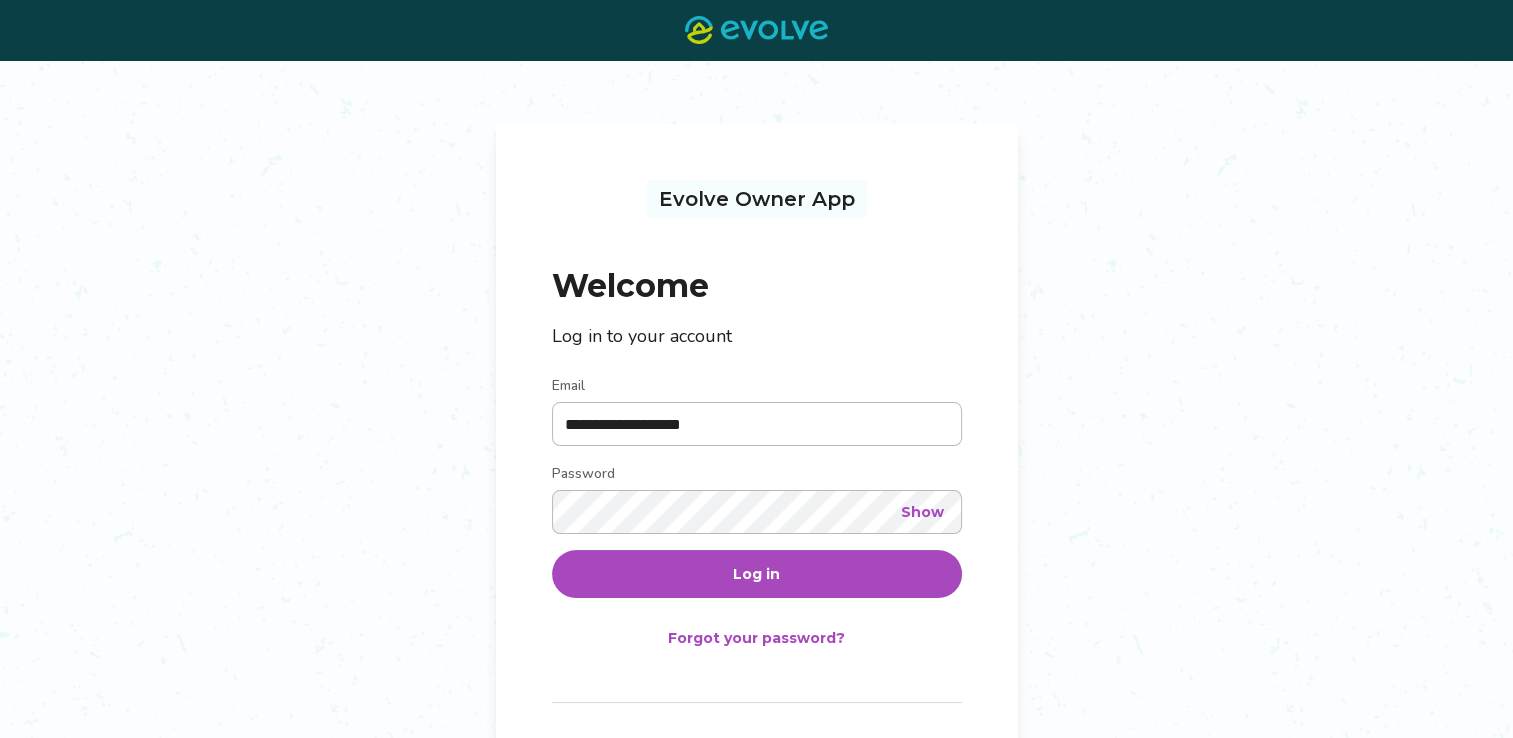 click on "Log in" at bounding box center [756, 574] 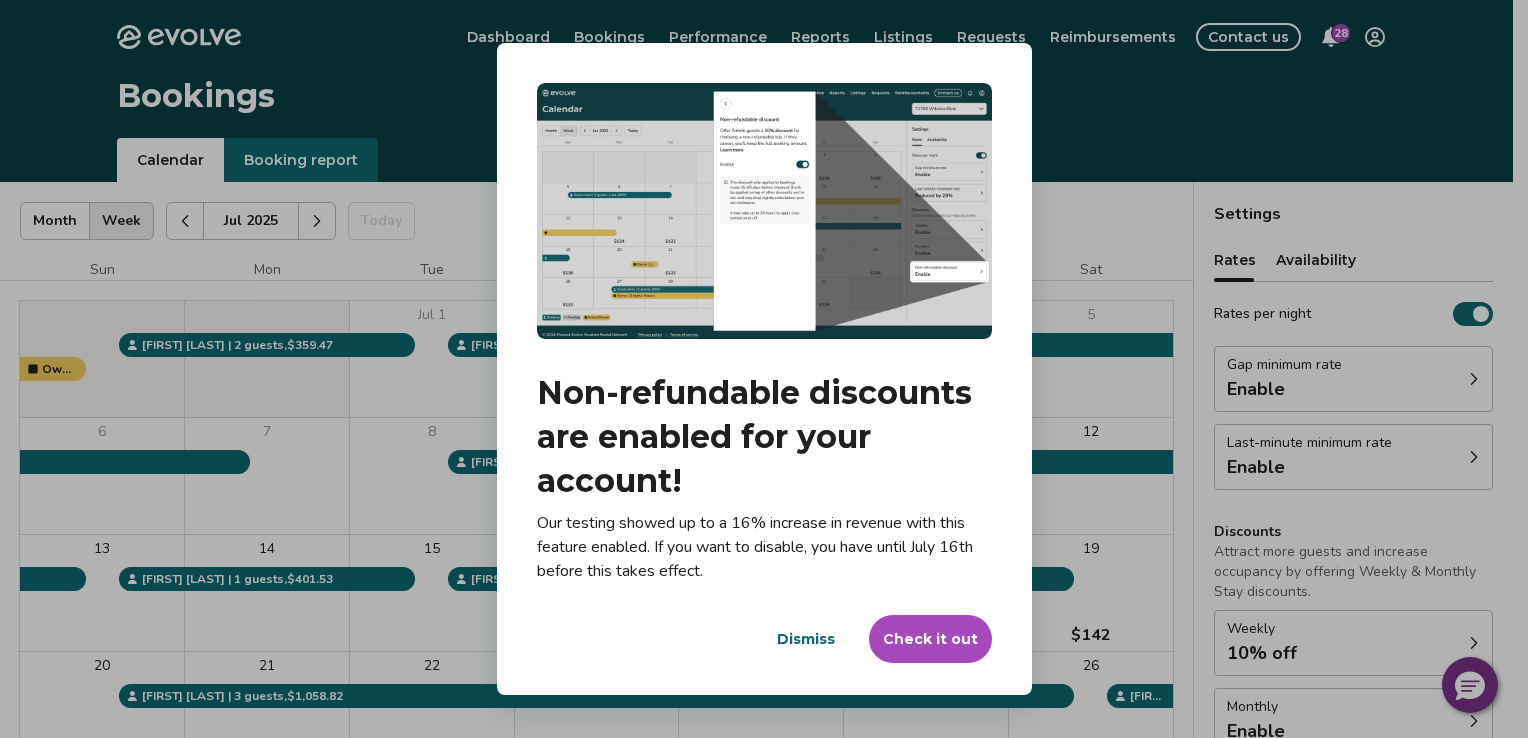 click on "Dismiss" at bounding box center [806, 639] 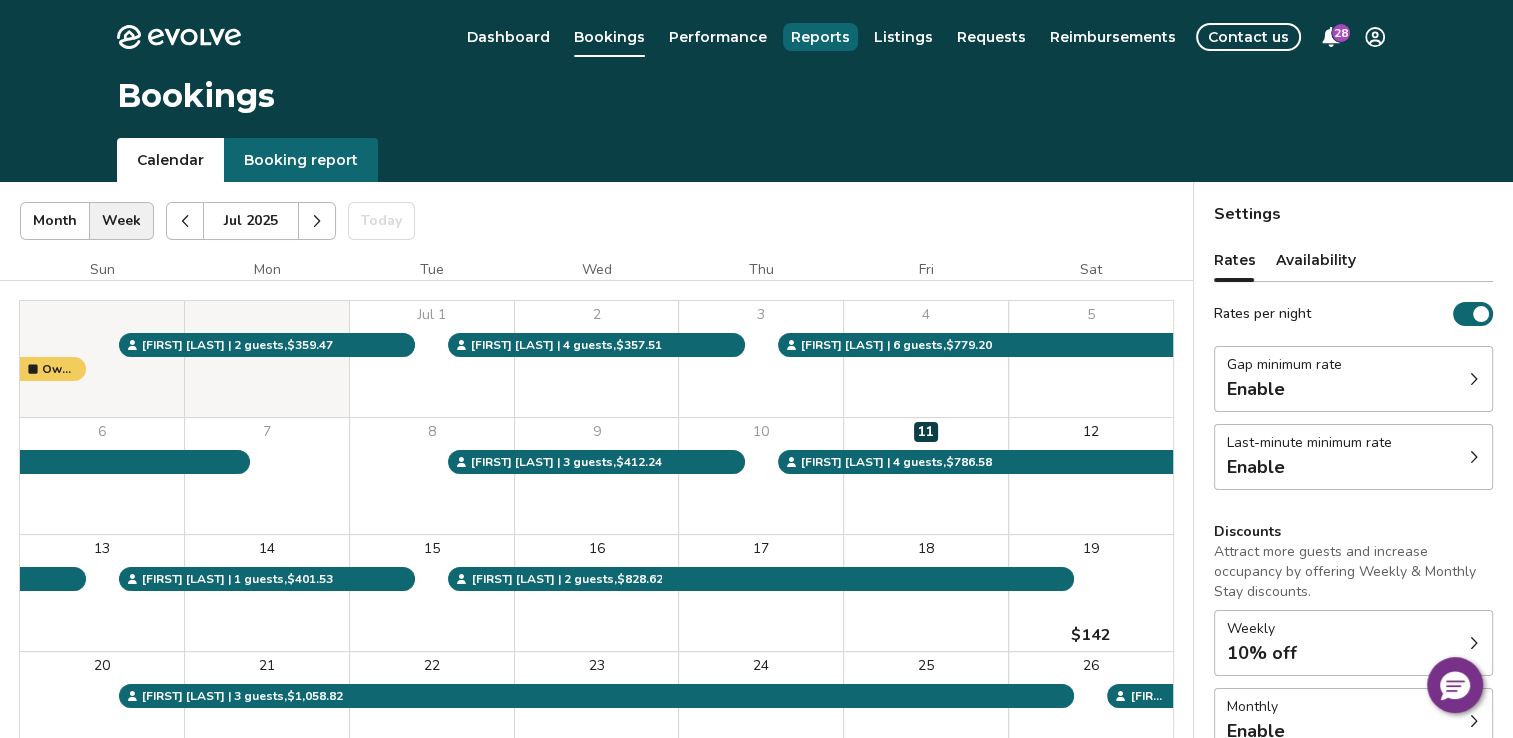 click on "Reports" at bounding box center [820, 37] 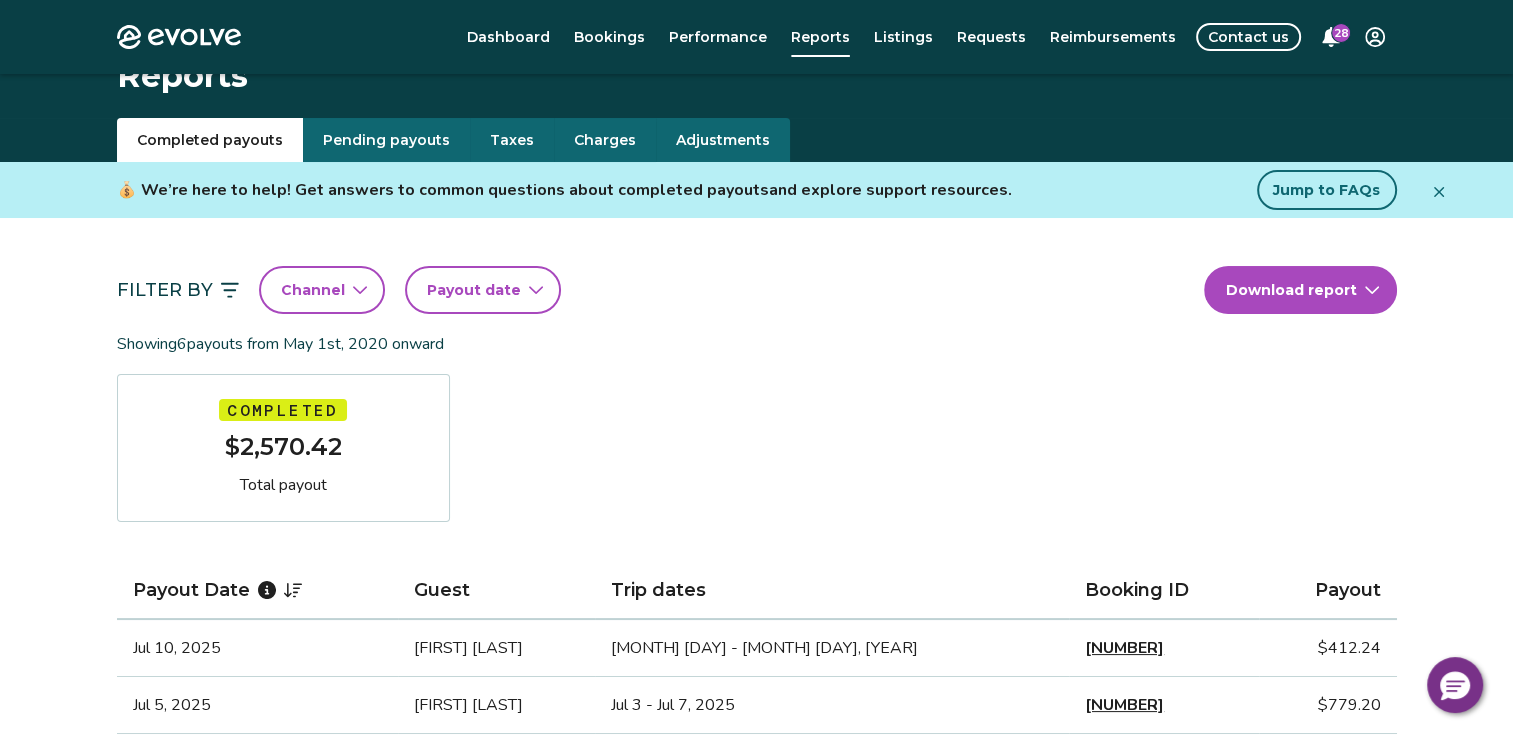 scroll, scrollTop: 0, scrollLeft: 0, axis: both 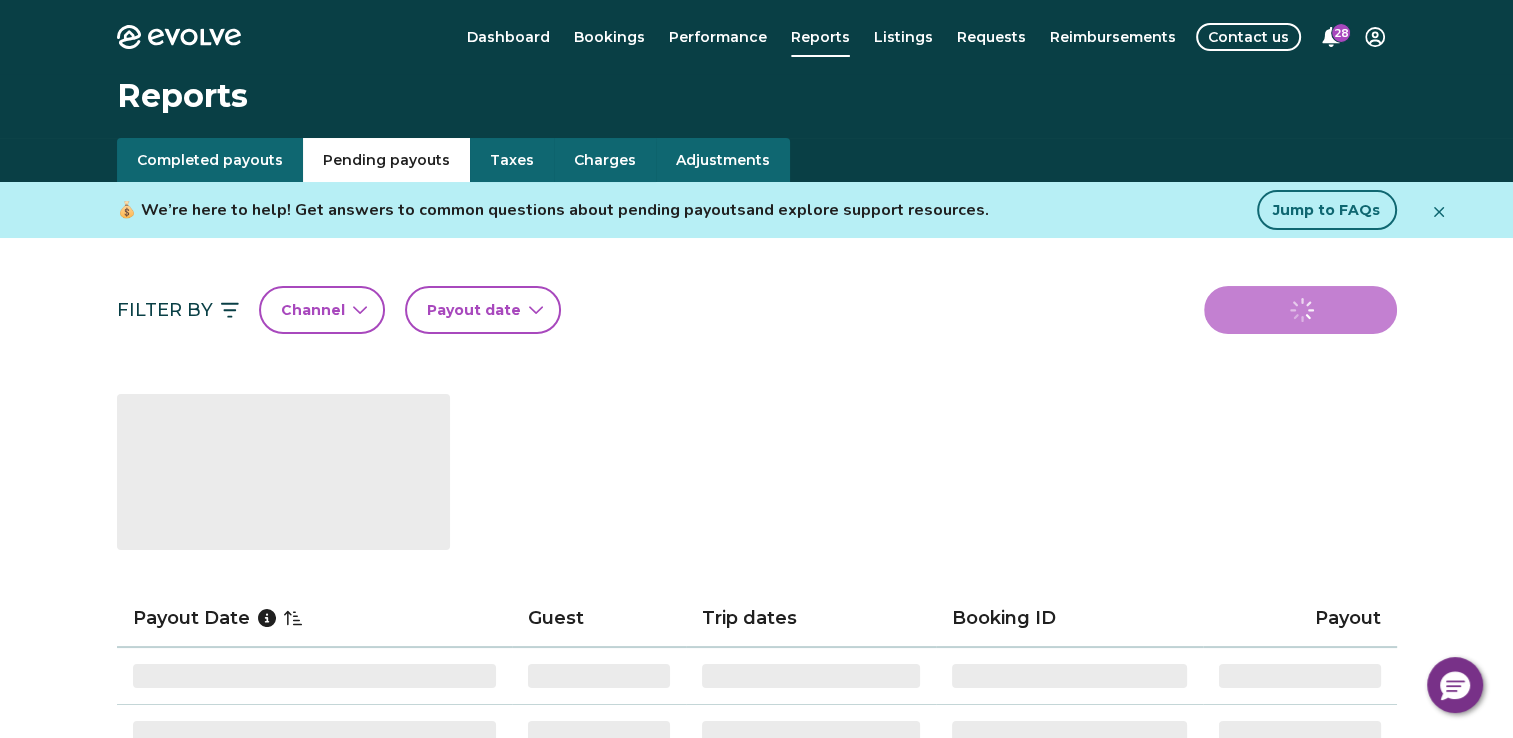click on "Pending payouts" at bounding box center (386, 160) 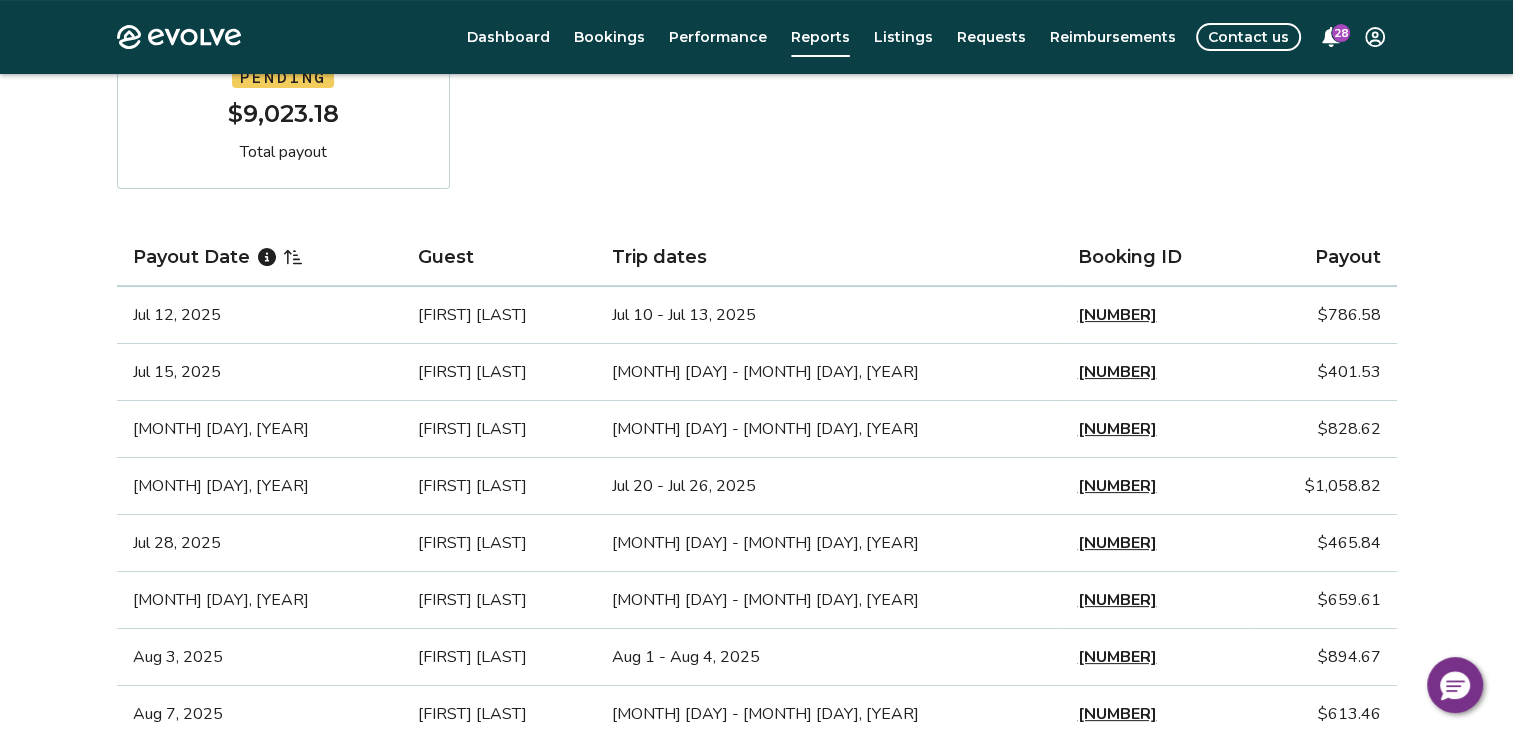 scroll, scrollTop: 363, scrollLeft: 0, axis: vertical 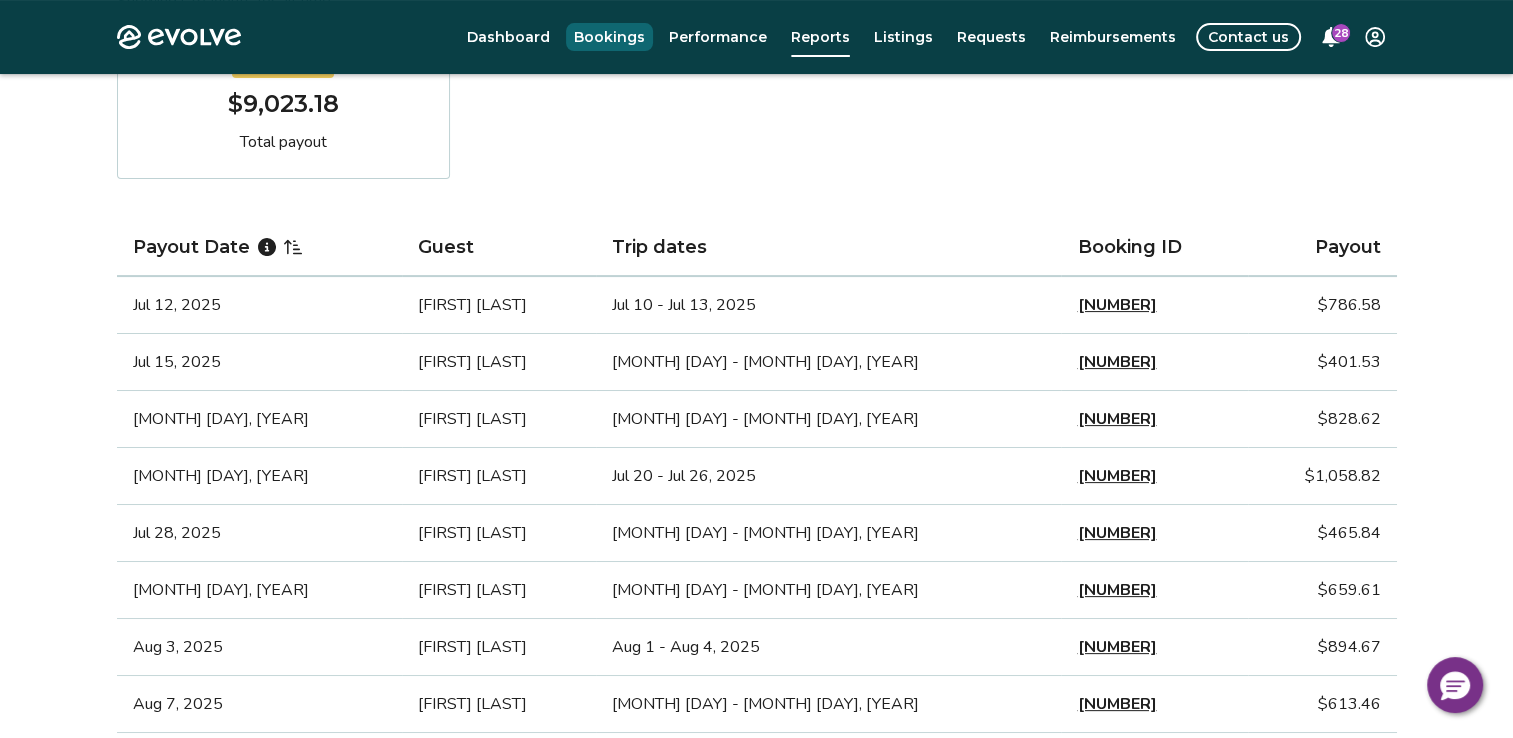 click on "Bookings" at bounding box center [609, 37] 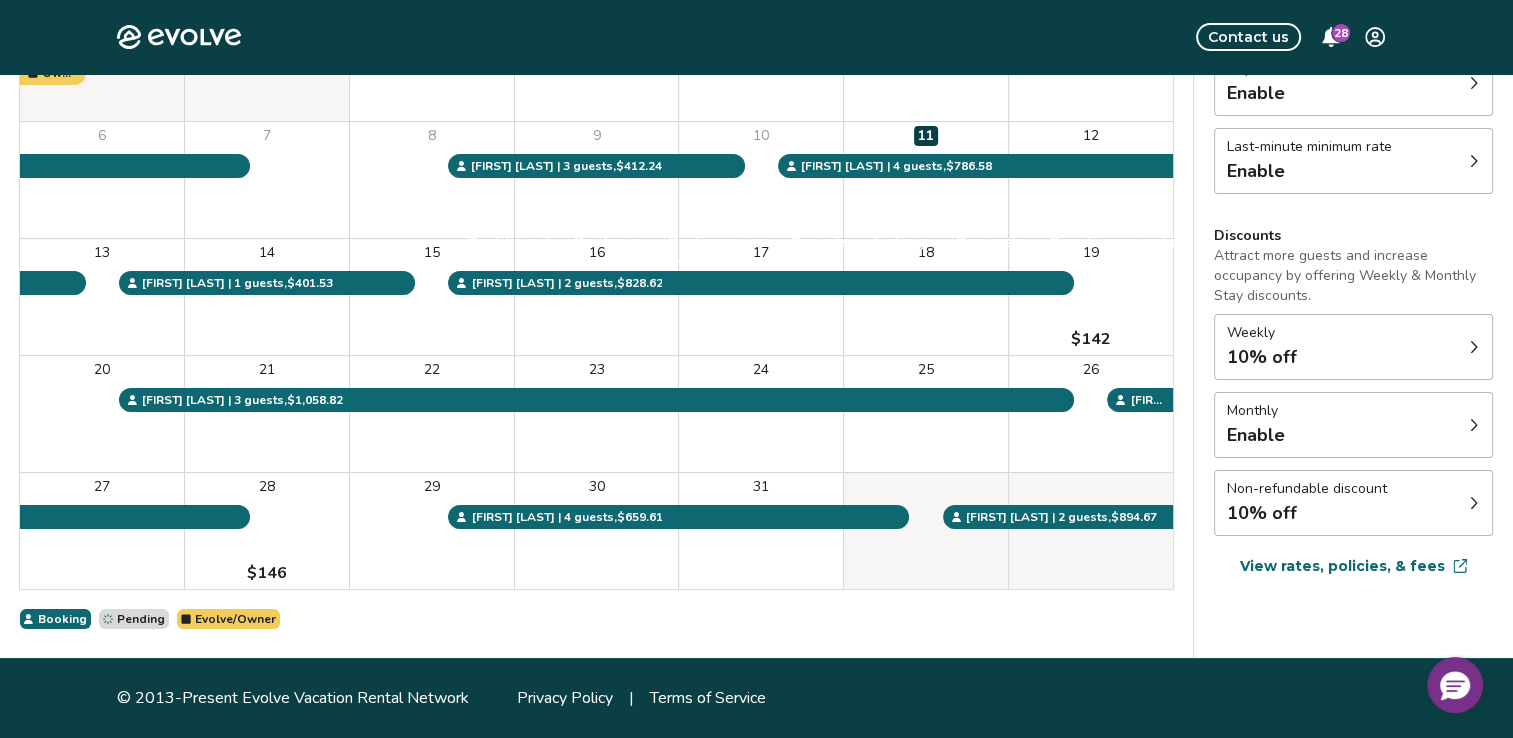 scroll, scrollTop: 0, scrollLeft: 0, axis: both 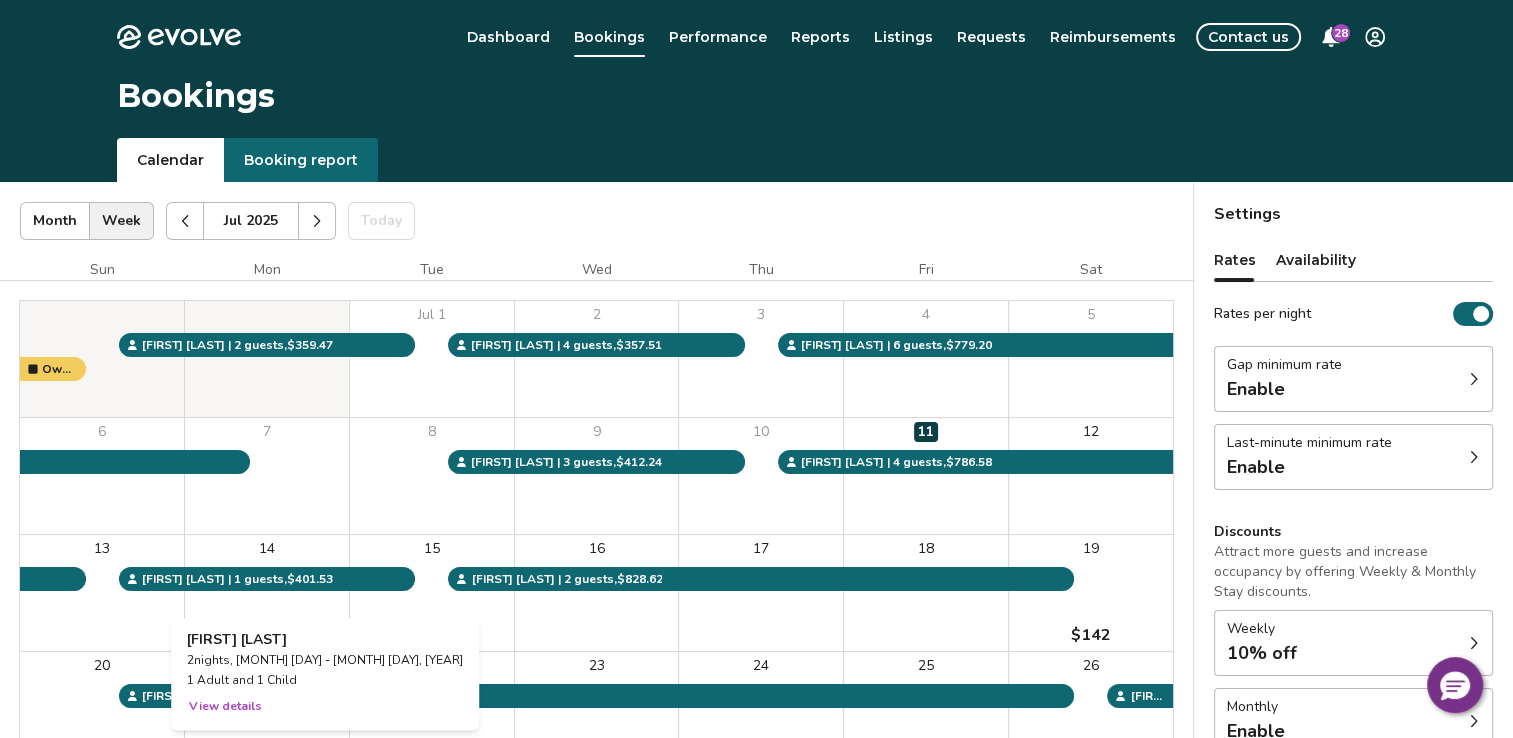 click on "14" at bounding box center [267, 593] 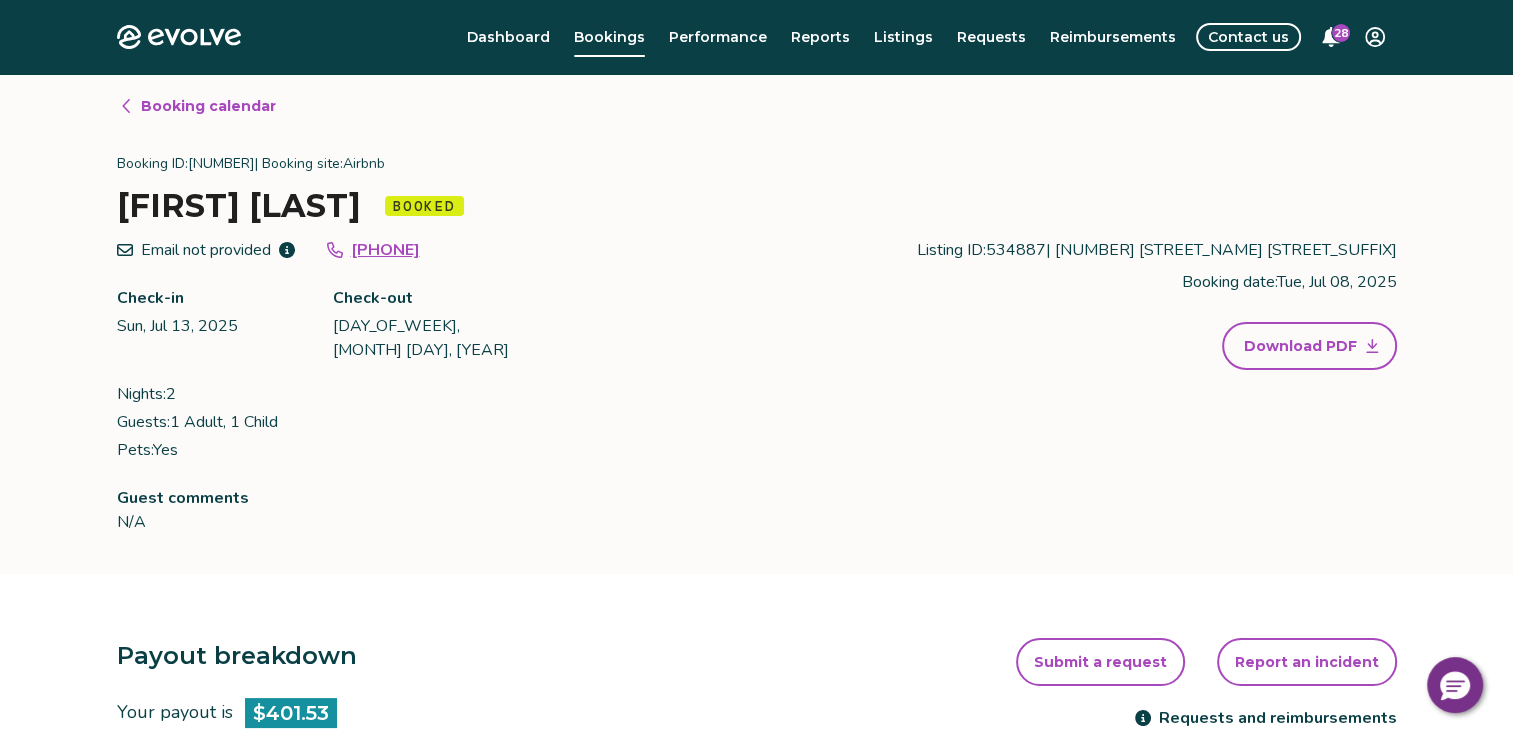 scroll, scrollTop: 0, scrollLeft: 0, axis: both 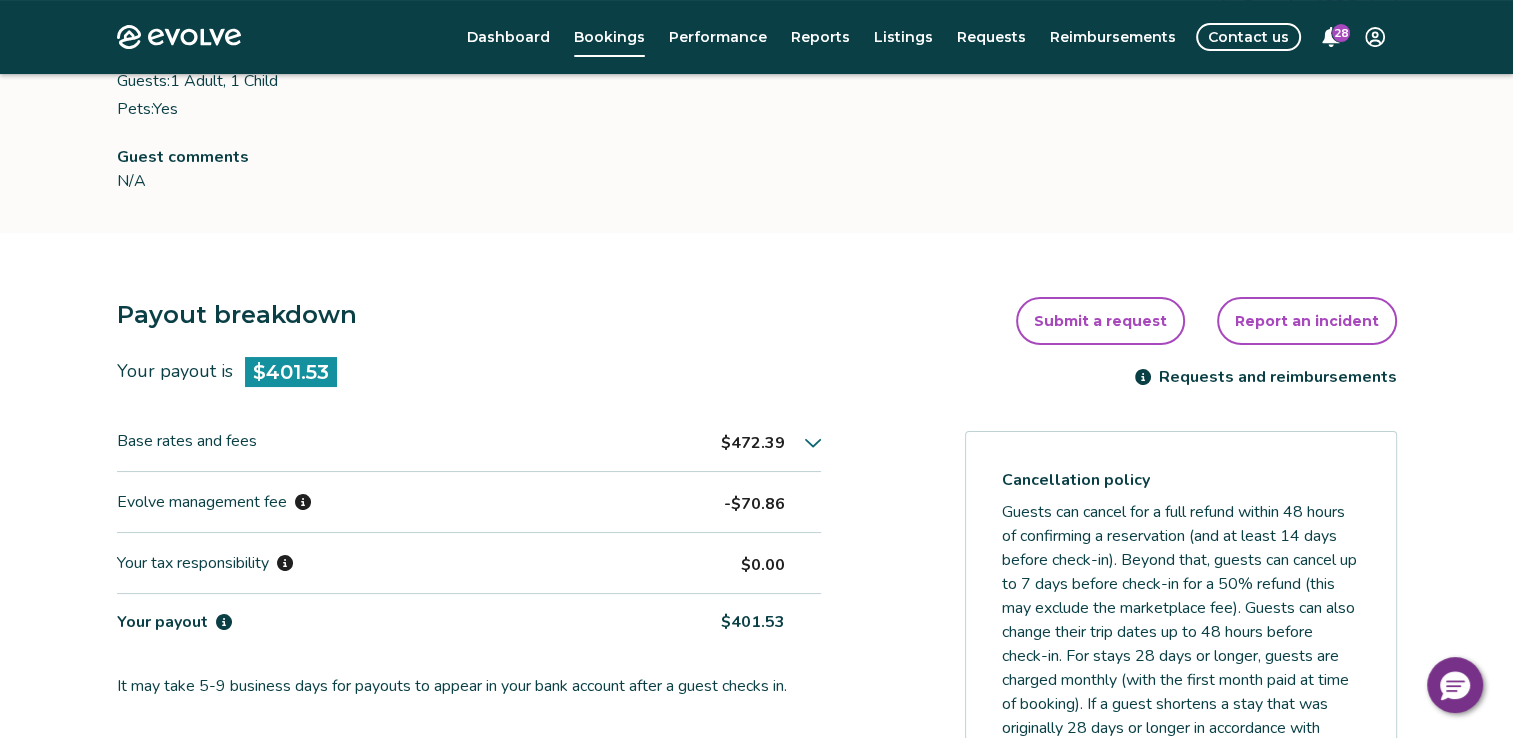 click 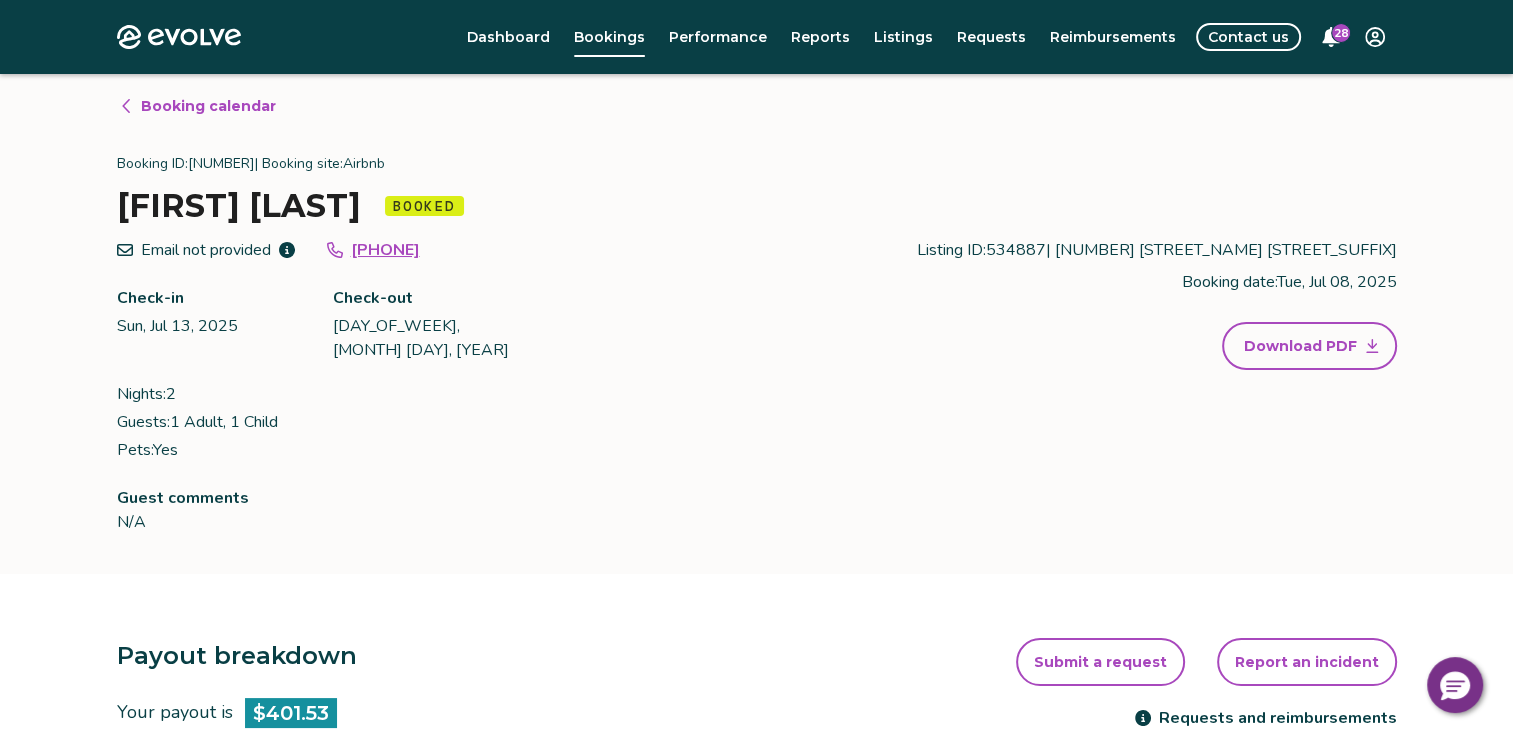 scroll, scrollTop: 0, scrollLeft: 0, axis: both 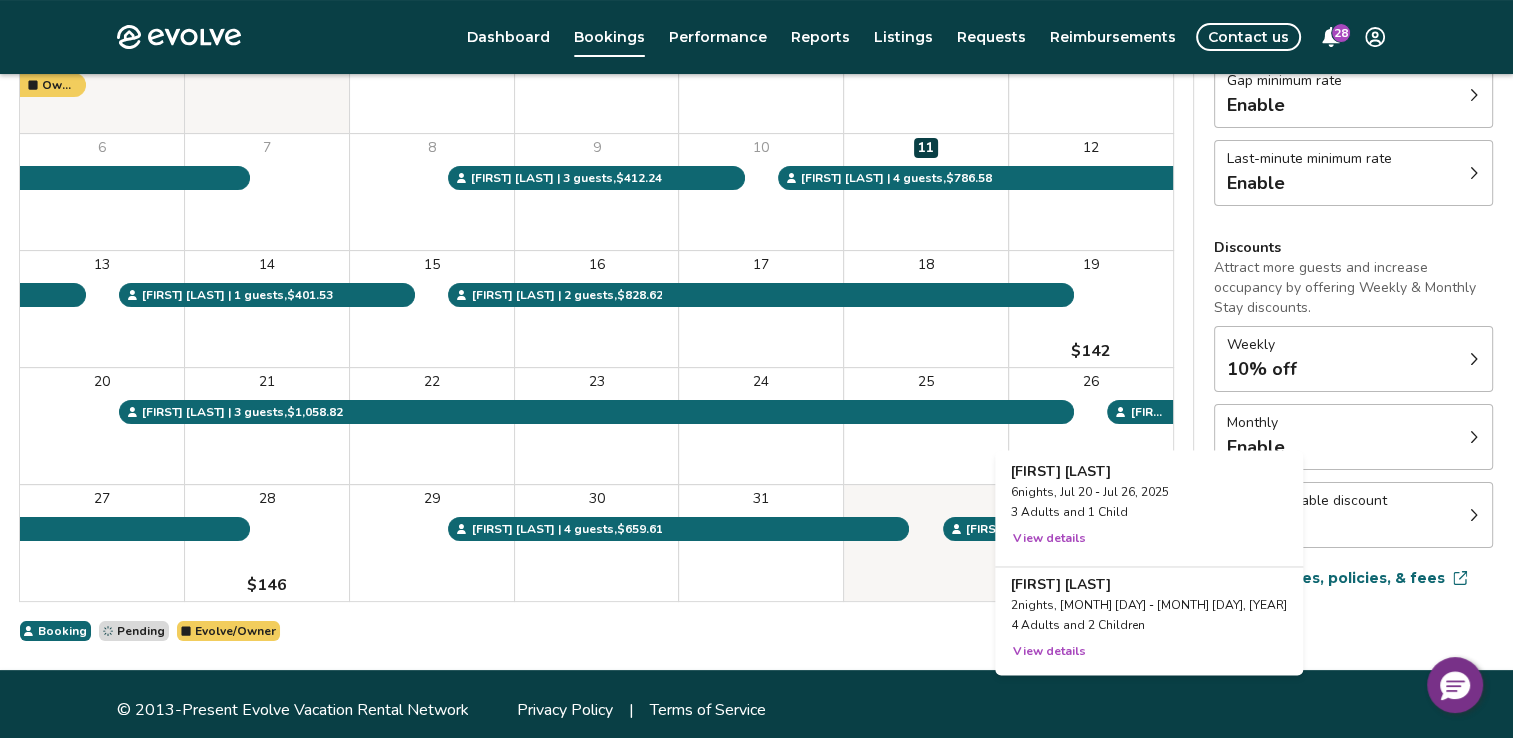 click on "26" at bounding box center (1091, 426) 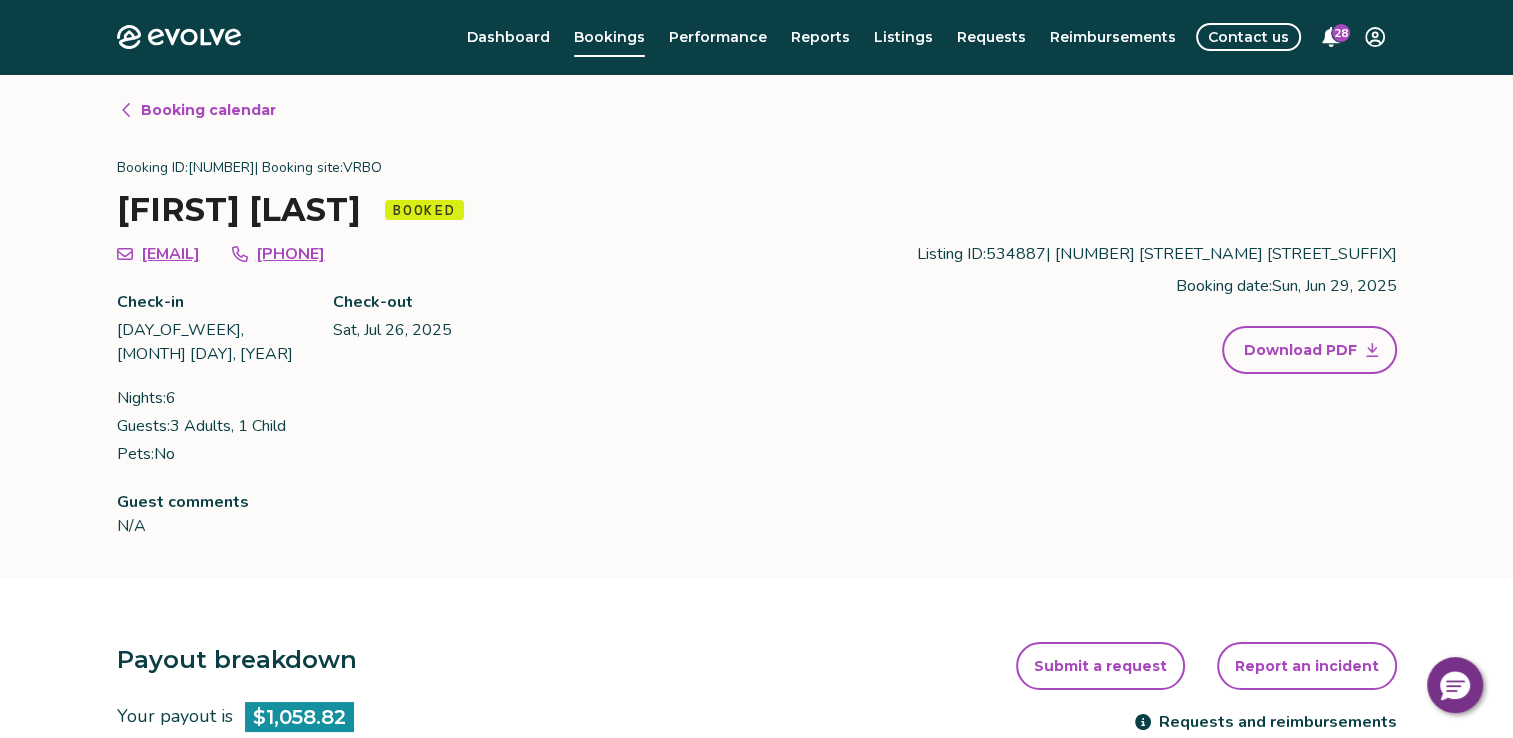scroll, scrollTop: 284, scrollLeft: 0, axis: vertical 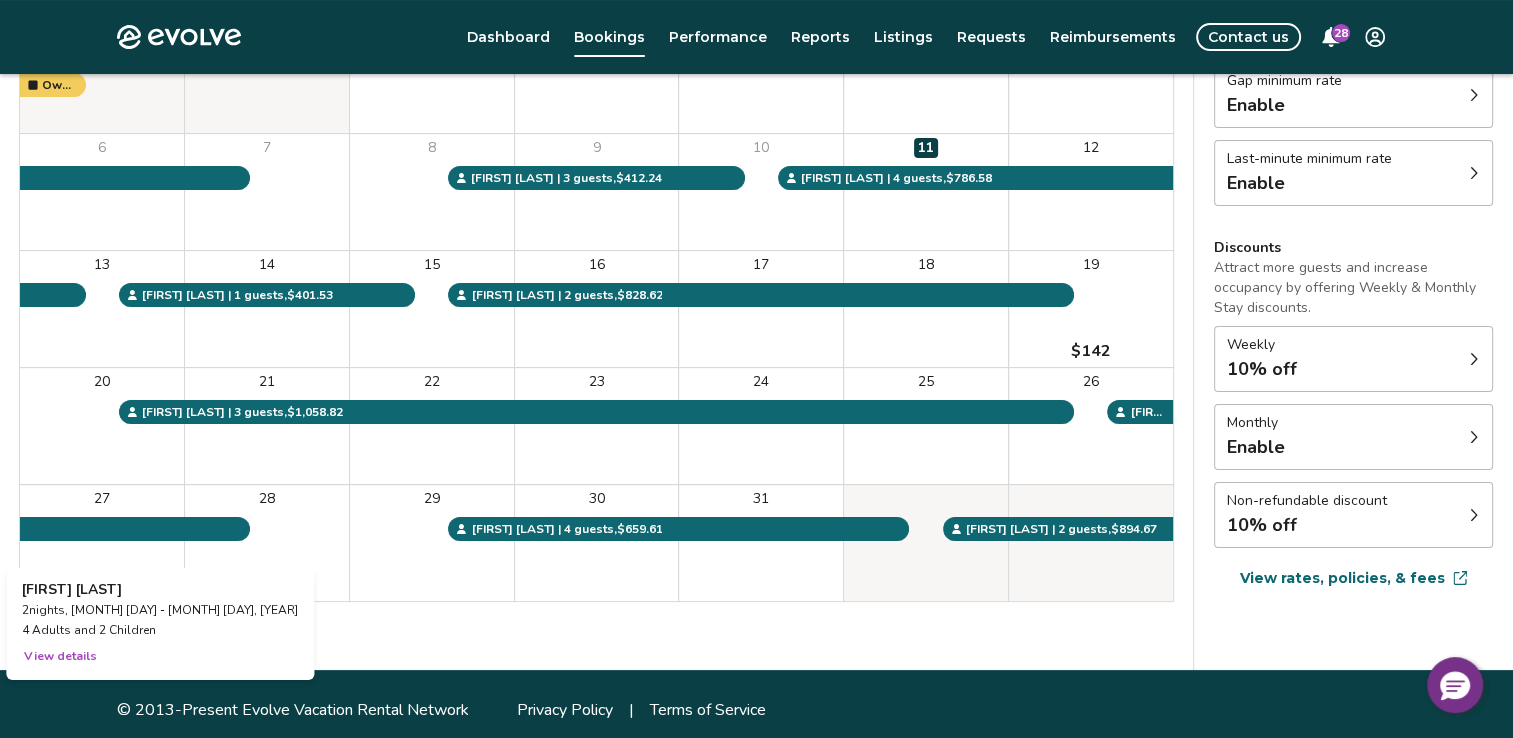 click on "27" at bounding box center (102, 543) 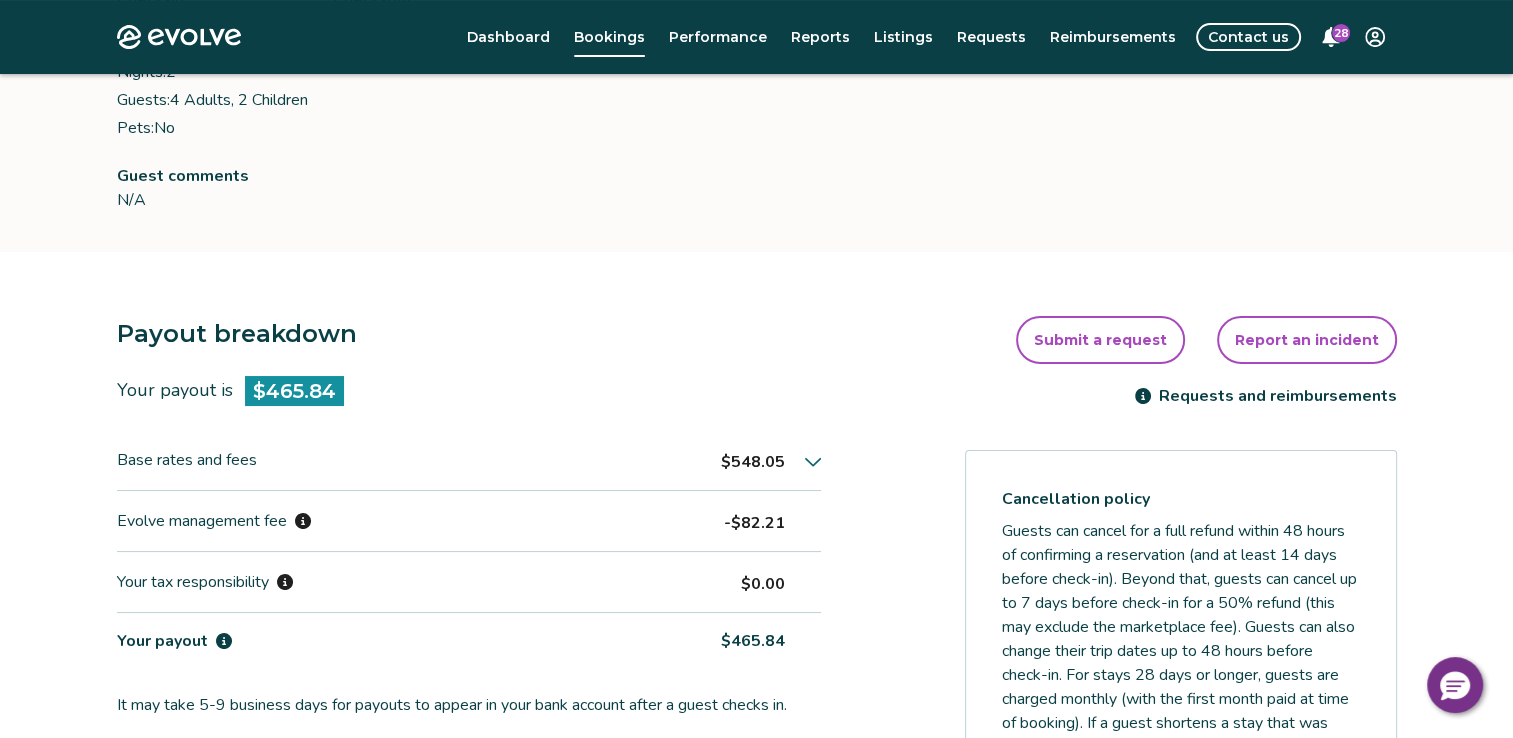 scroll, scrollTop: 318, scrollLeft: 0, axis: vertical 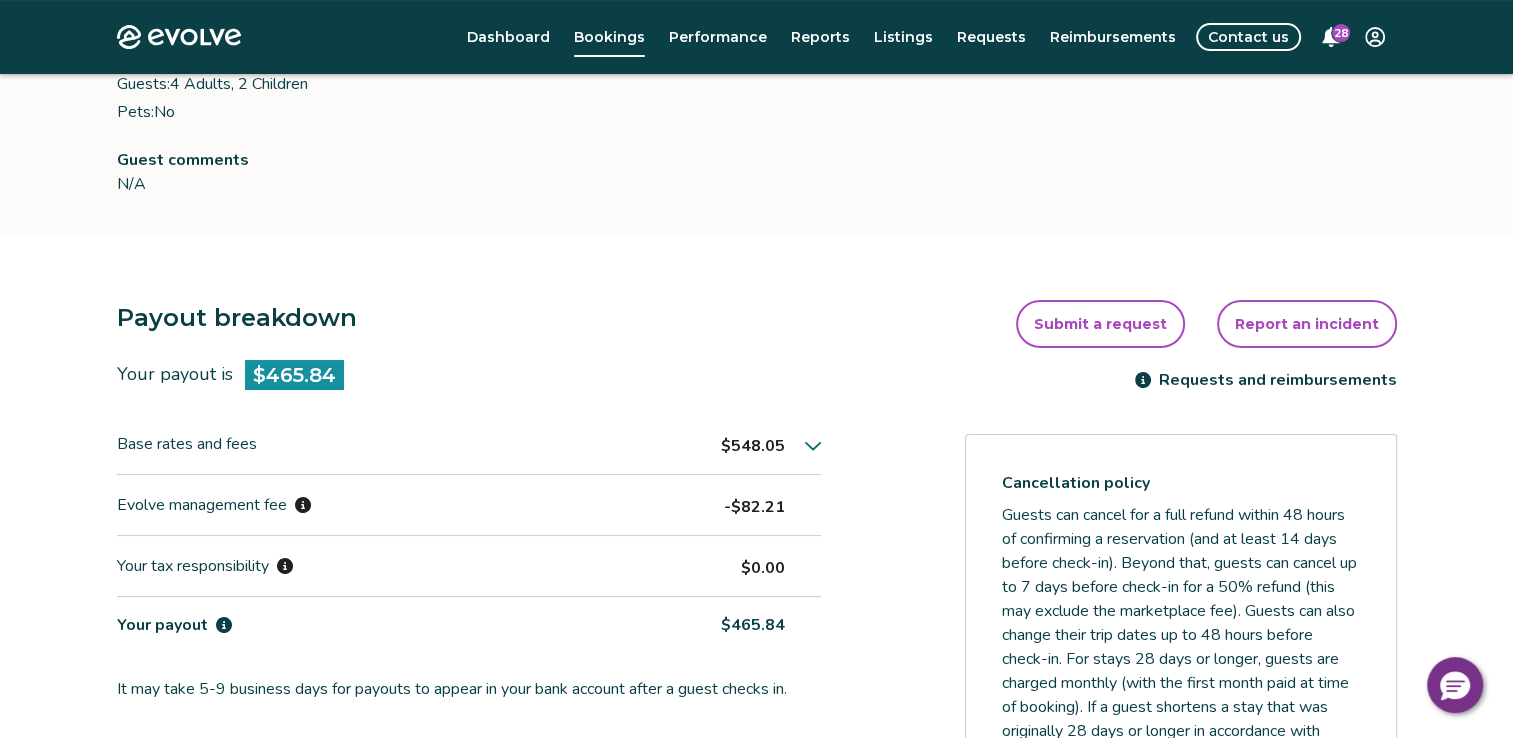 click 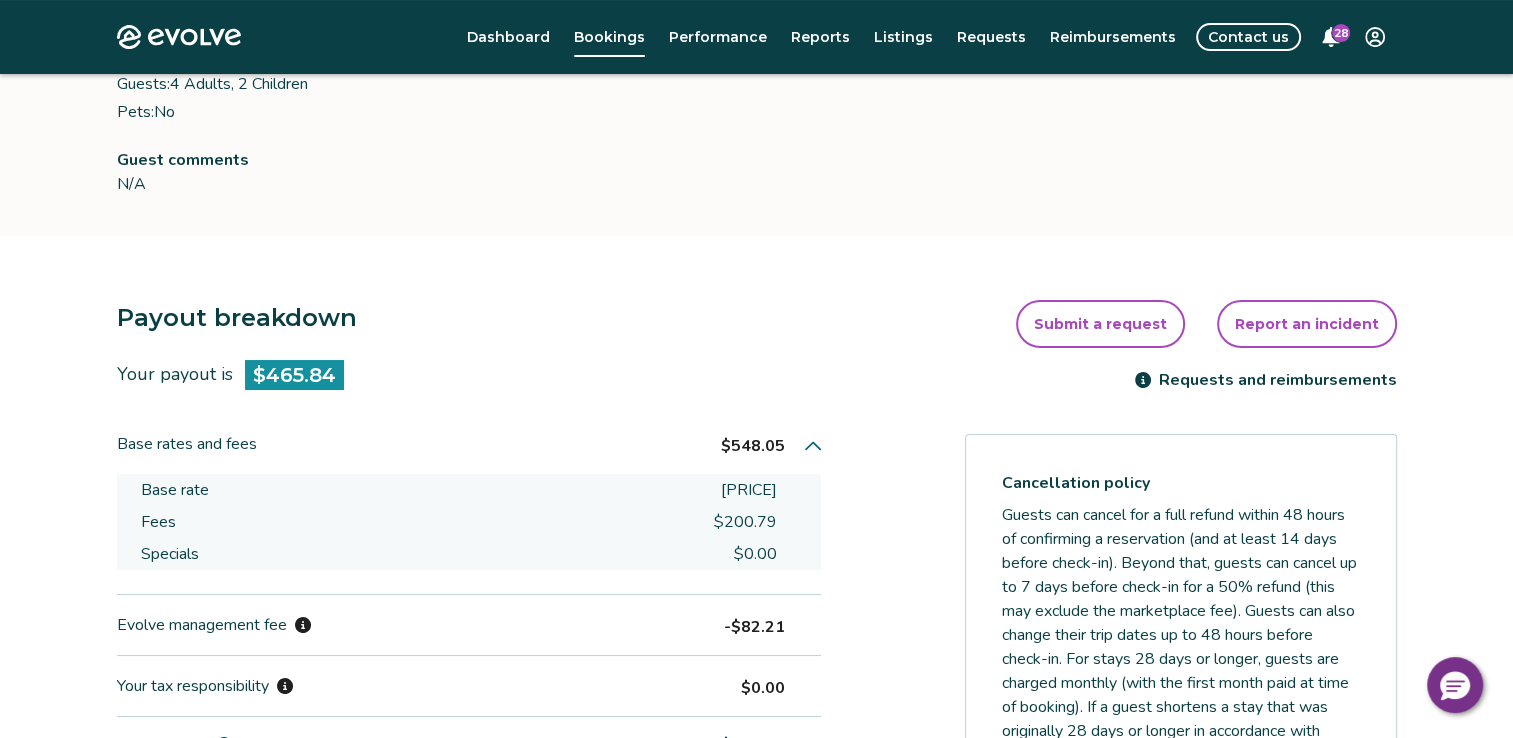 click on "$200.79" at bounding box center [745, 522] 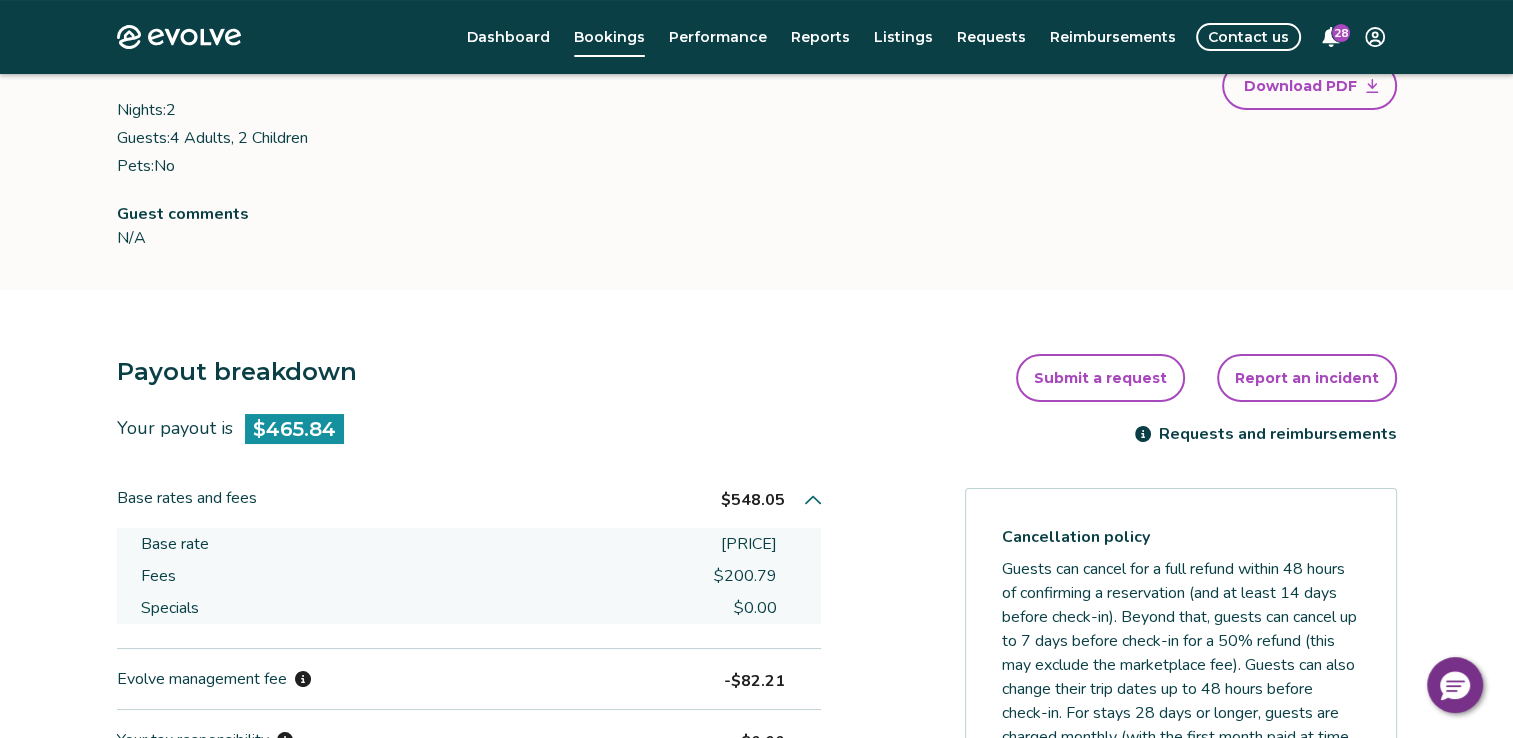 scroll, scrollTop: 268, scrollLeft: 0, axis: vertical 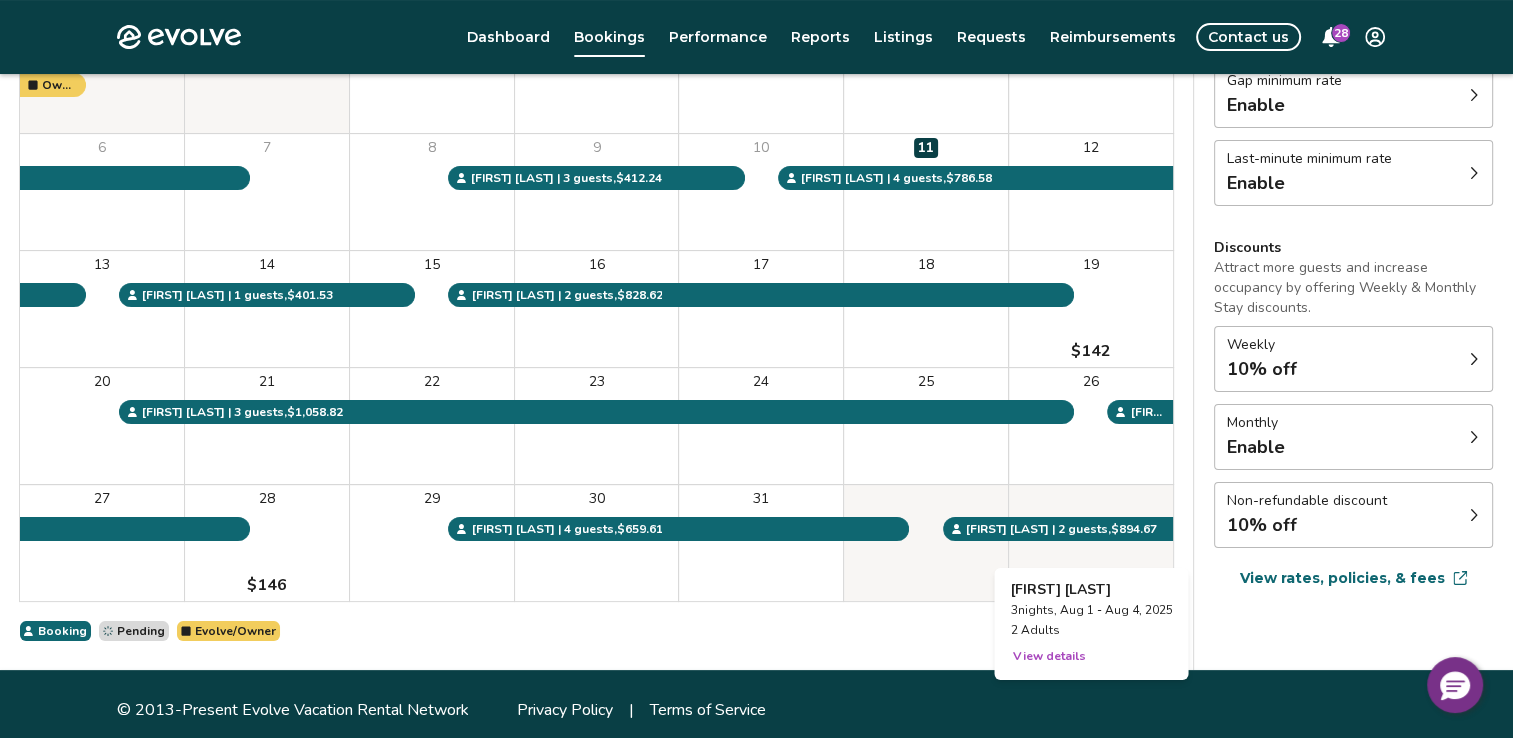 click at bounding box center (1091, 543) 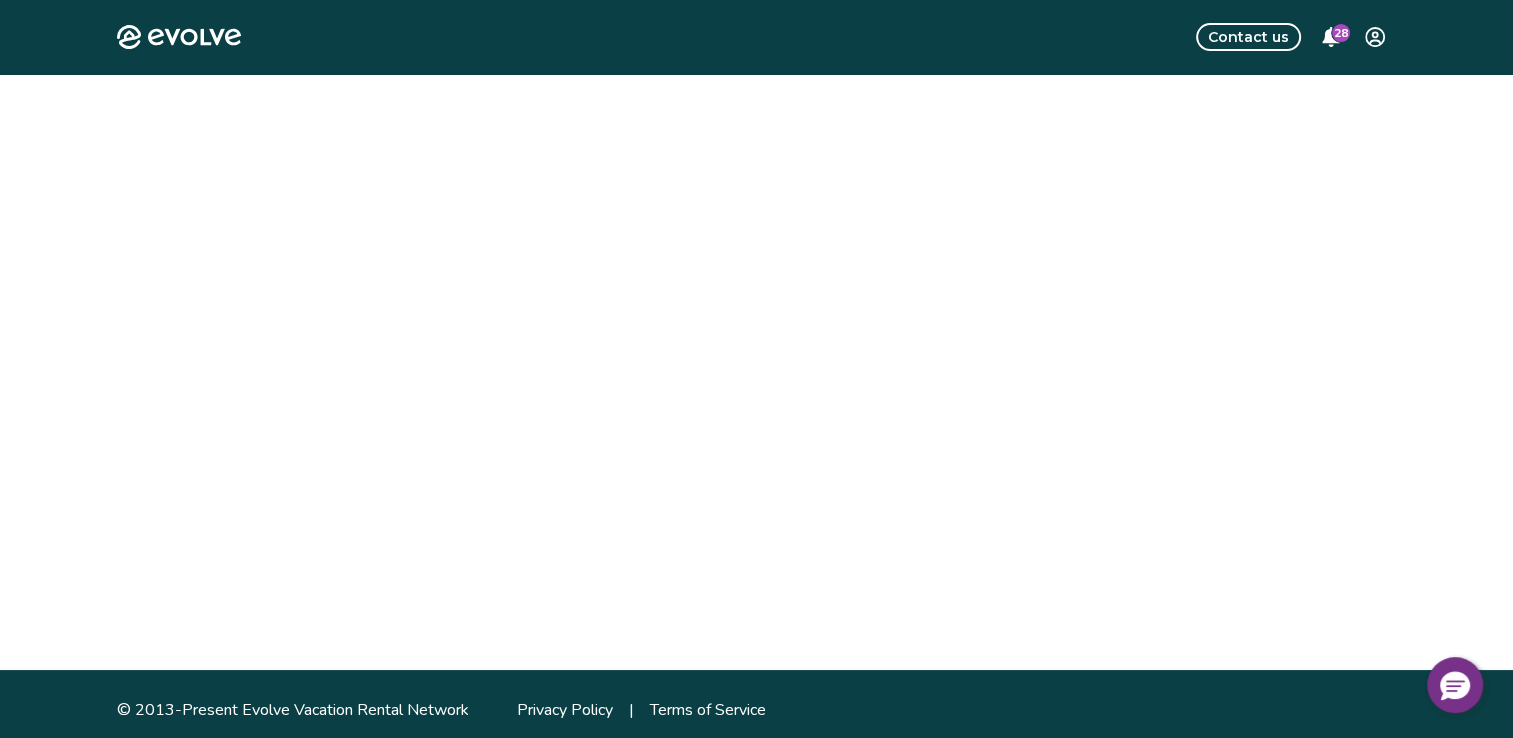 scroll, scrollTop: 0, scrollLeft: 0, axis: both 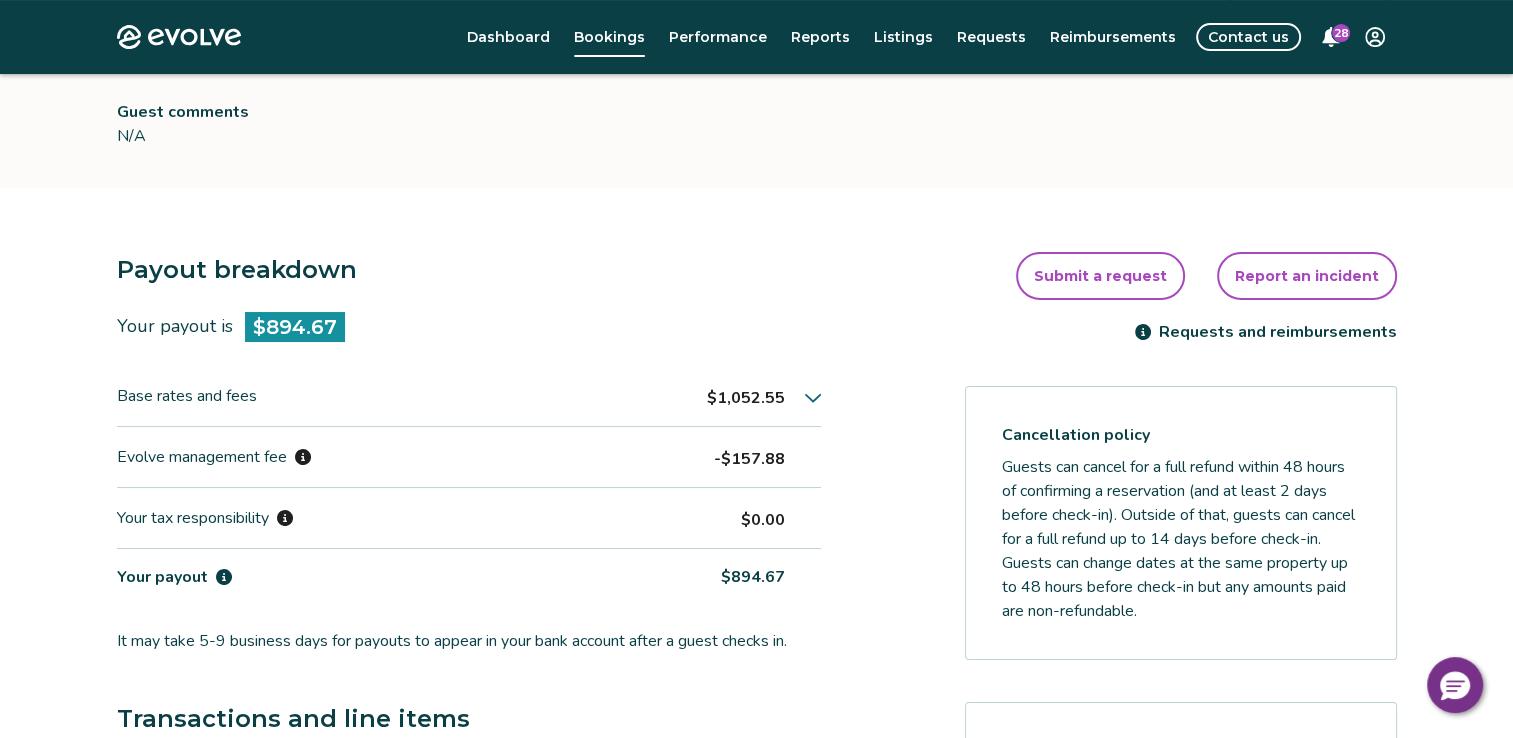 click 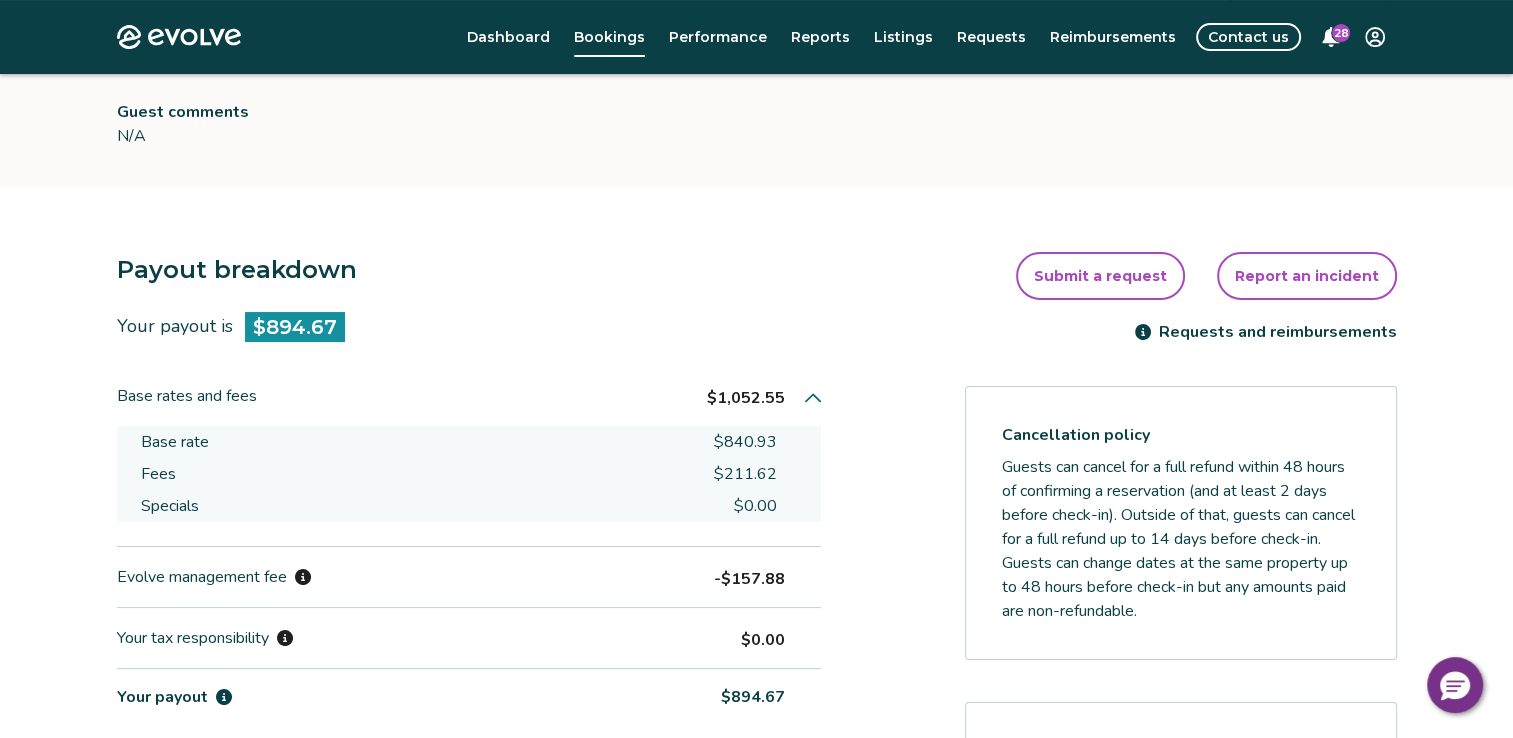 scroll, scrollTop: 284, scrollLeft: 0, axis: vertical 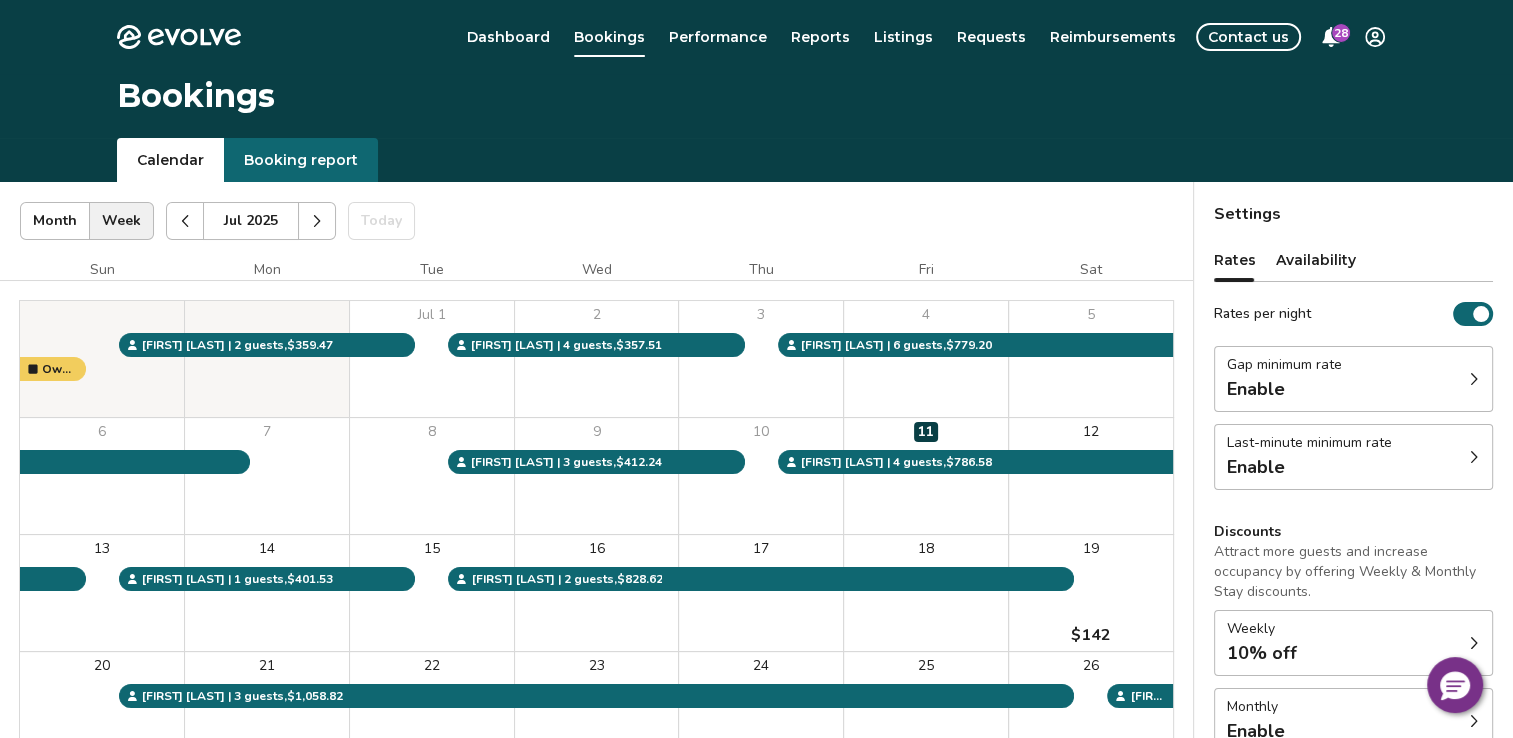 click at bounding box center [317, 221] 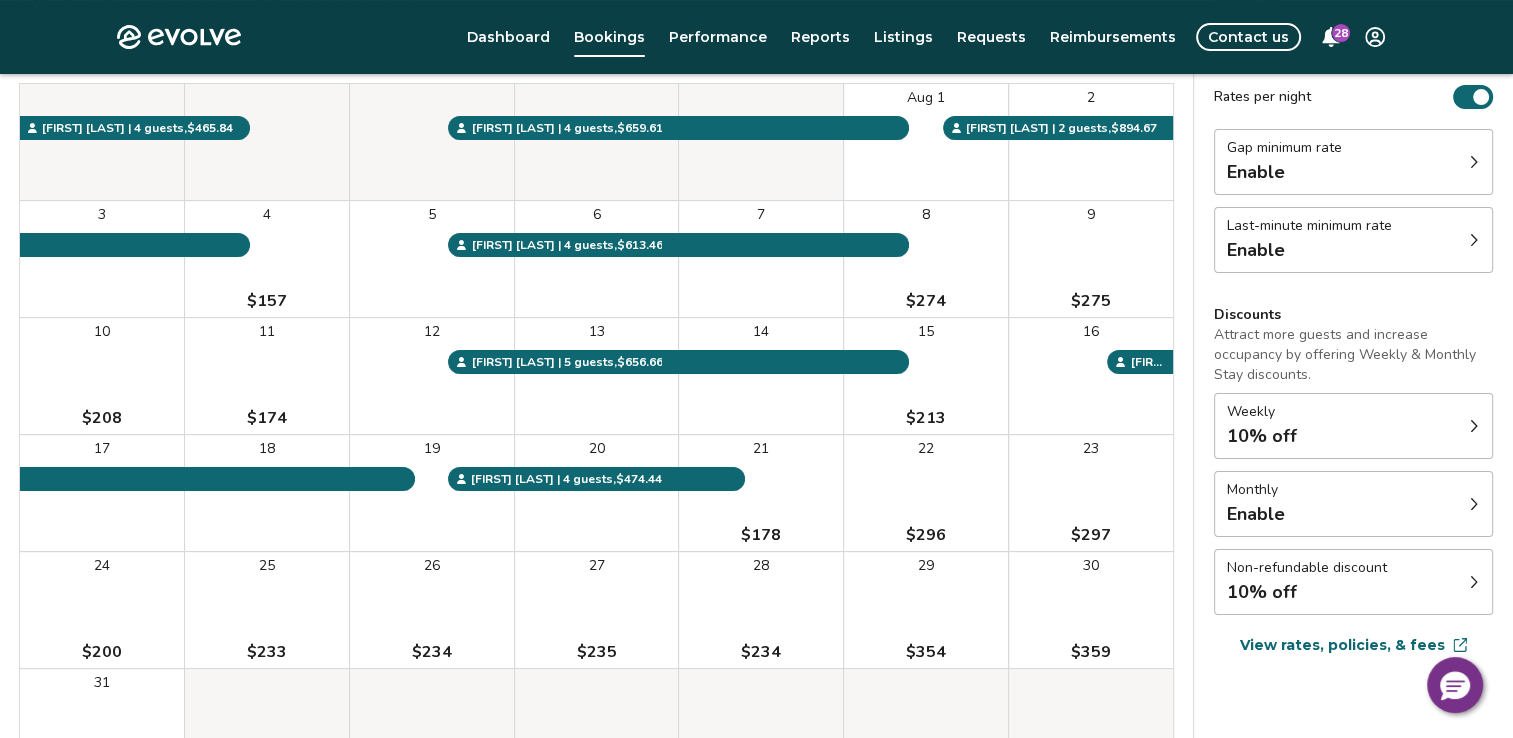 scroll, scrollTop: 232, scrollLeft: 0, axis: vertical 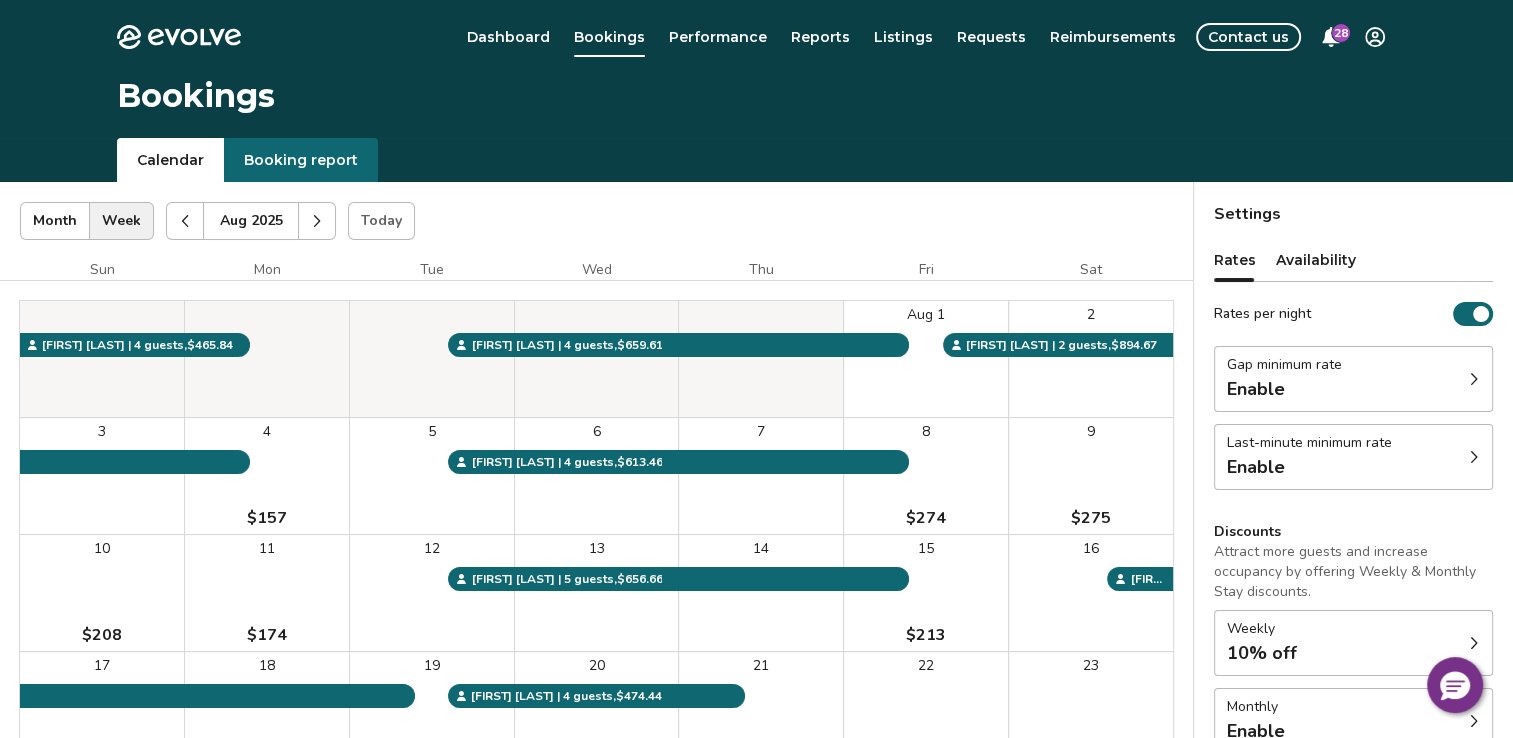 click 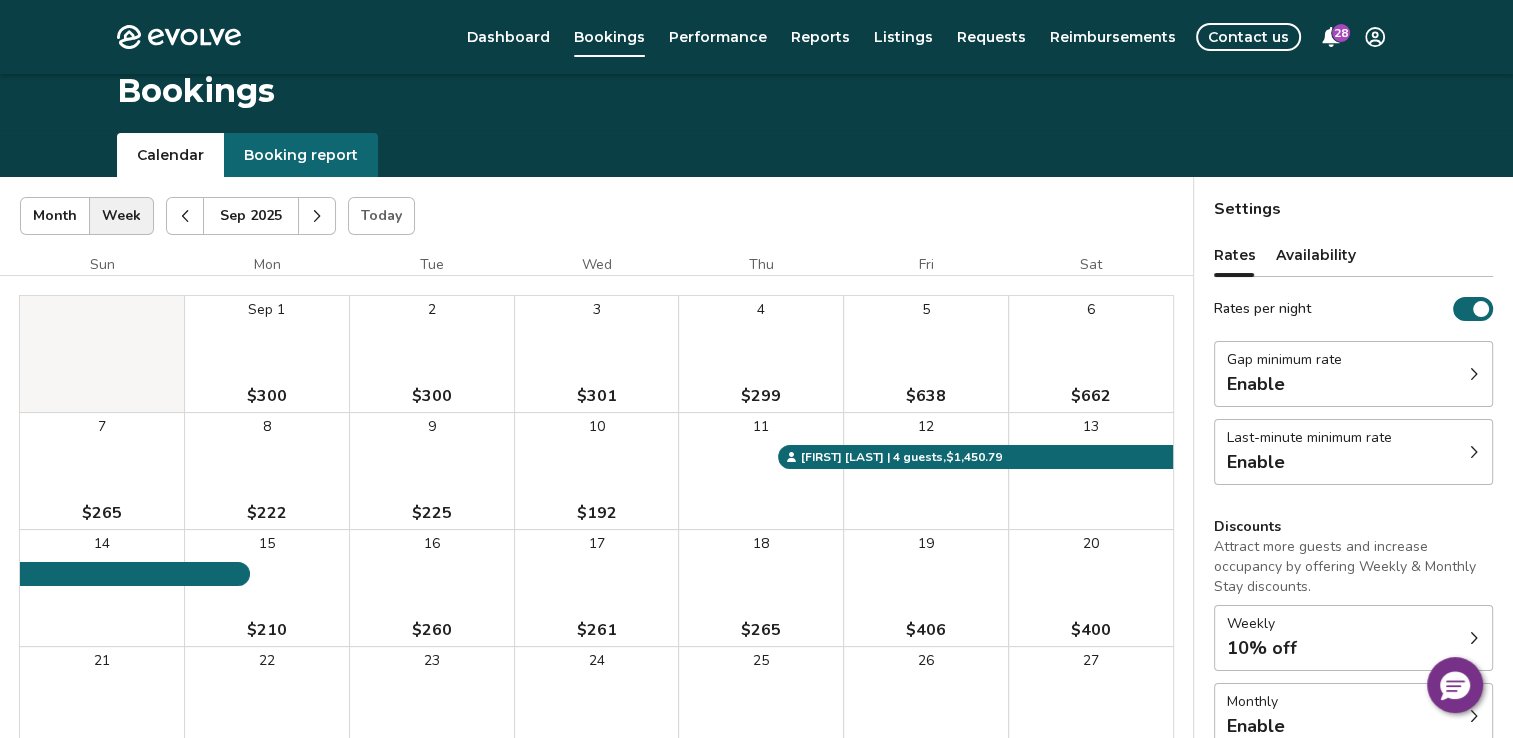 scroll, scrollTop: 0, scrollLeft: 0, axis: both 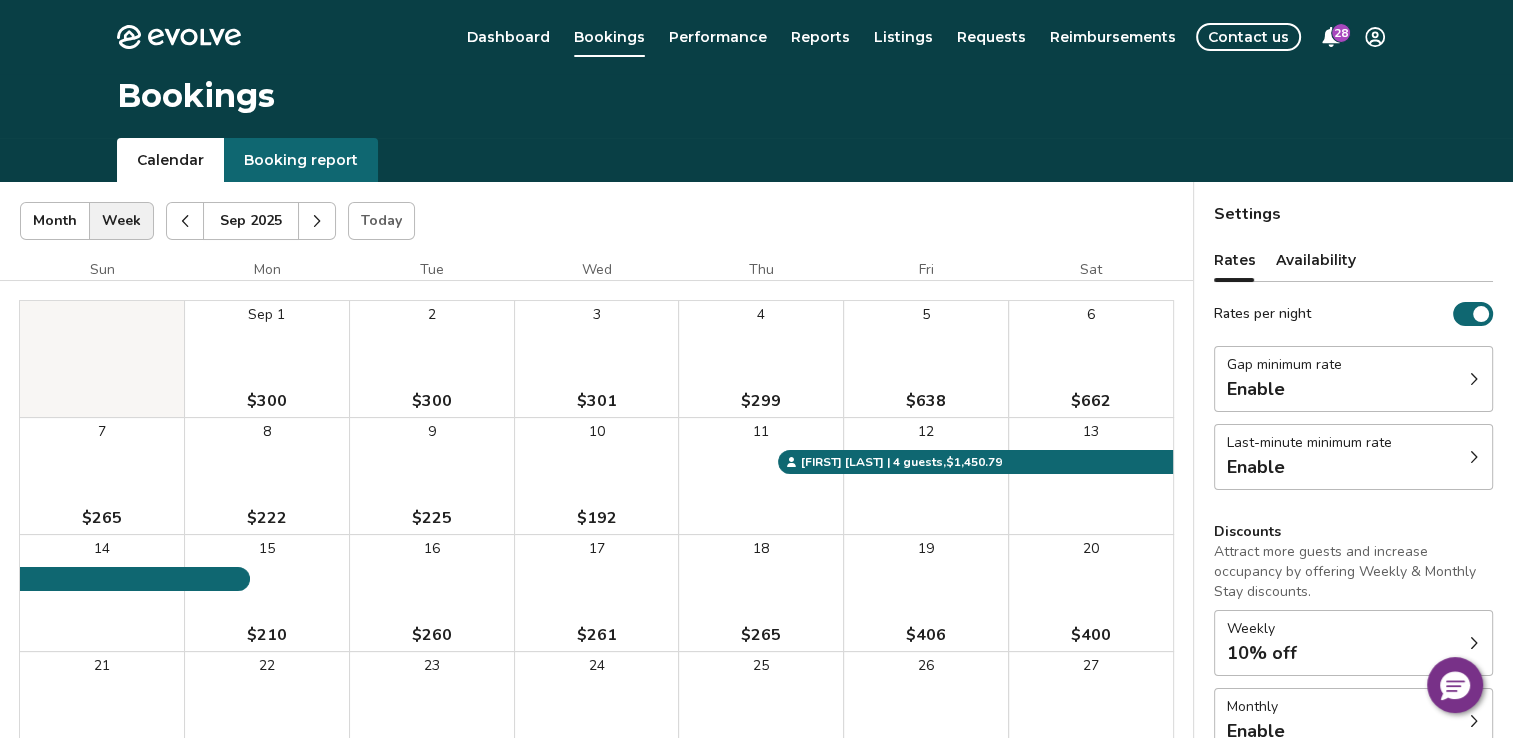 click 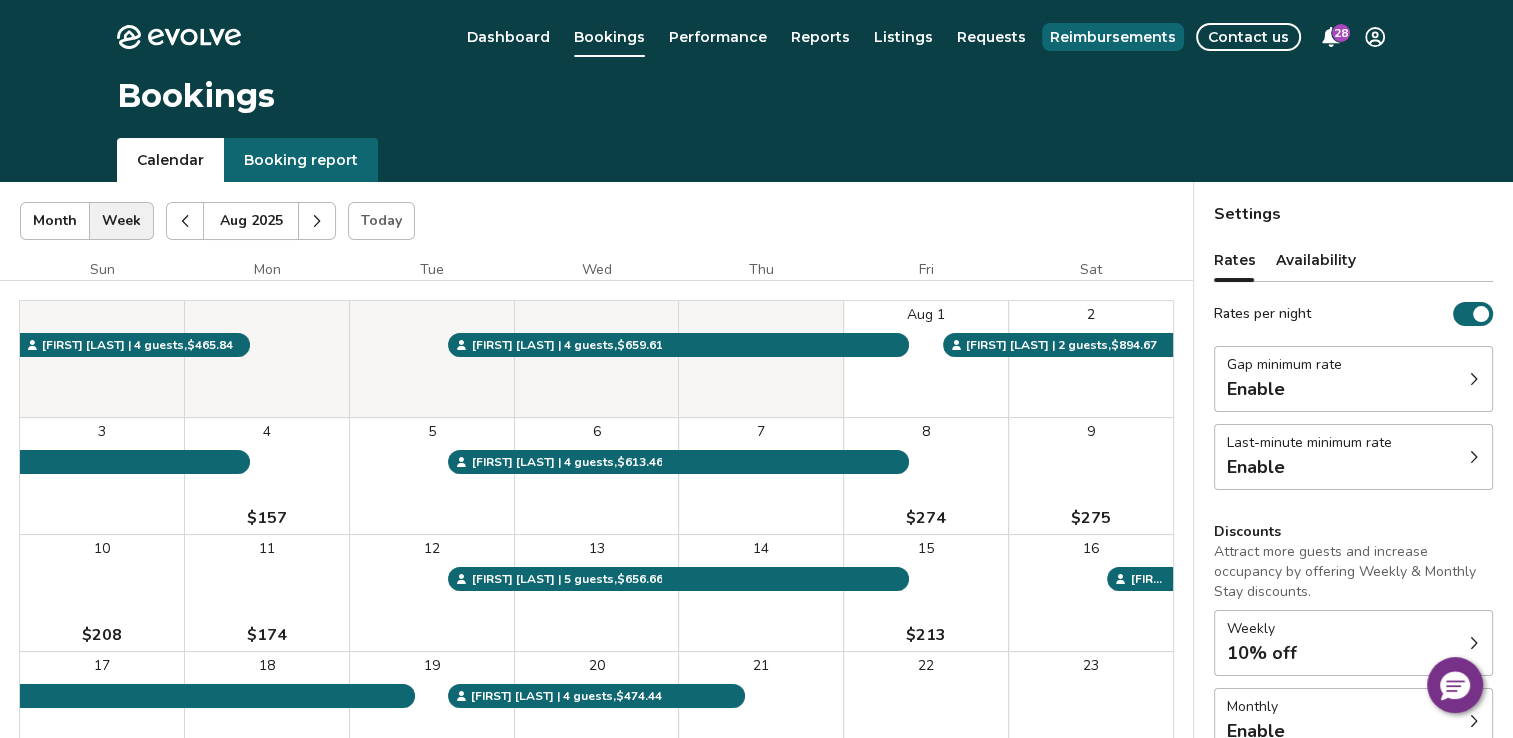 click on "Reimbursements" at bounding box center [1113, 37] 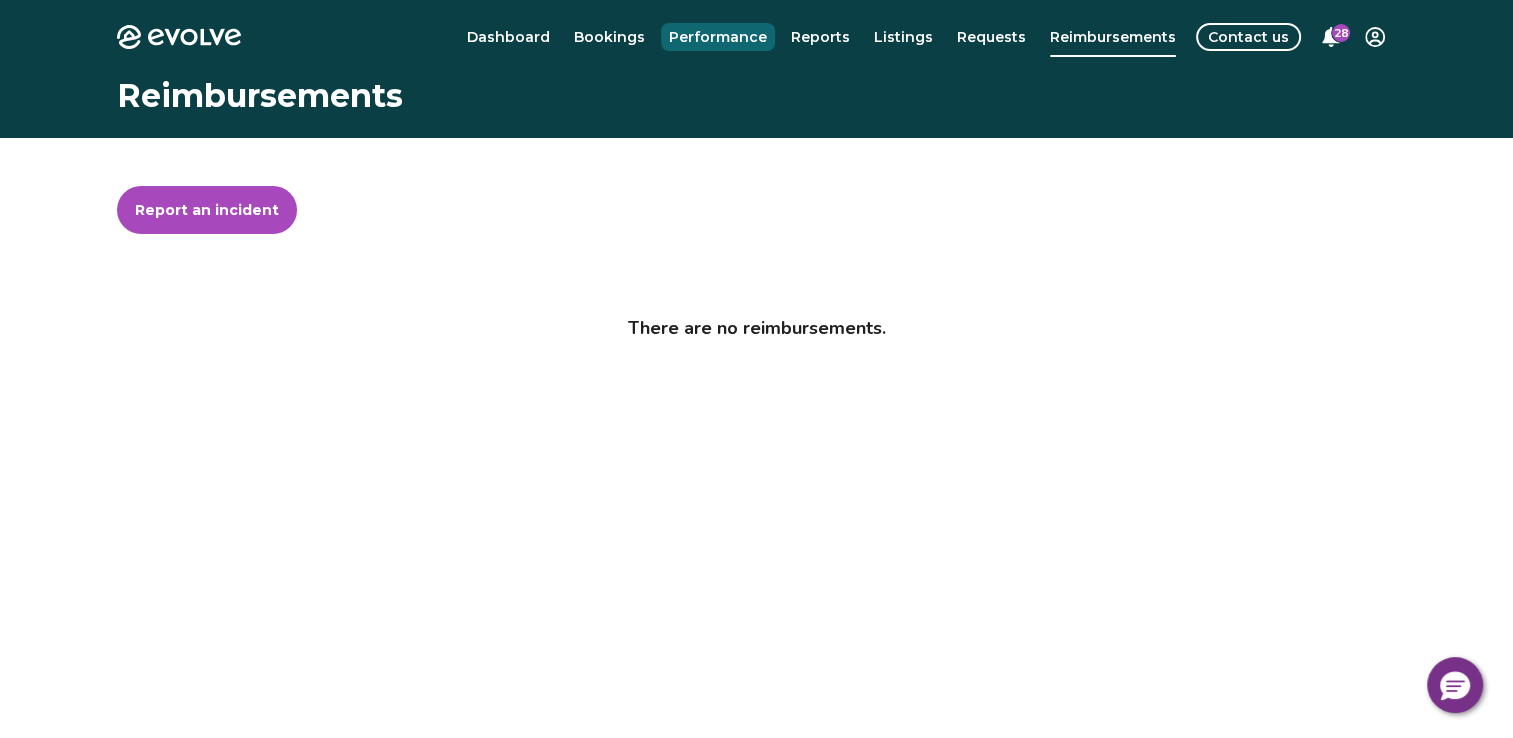 click on "Performance" at bounding box center (718, 37) 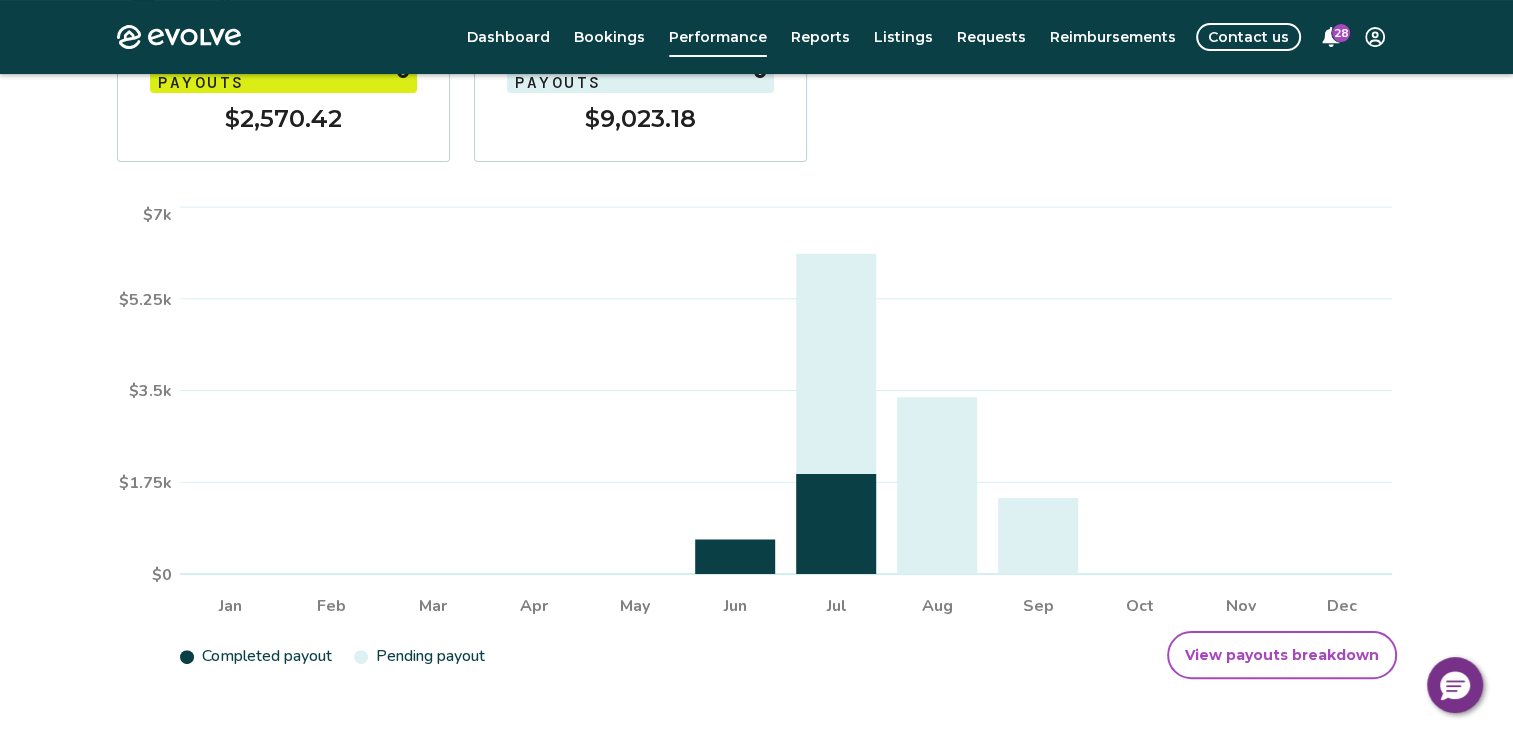 scroll, scrollTop: 314, scrollLeft: 0, axis: vertical 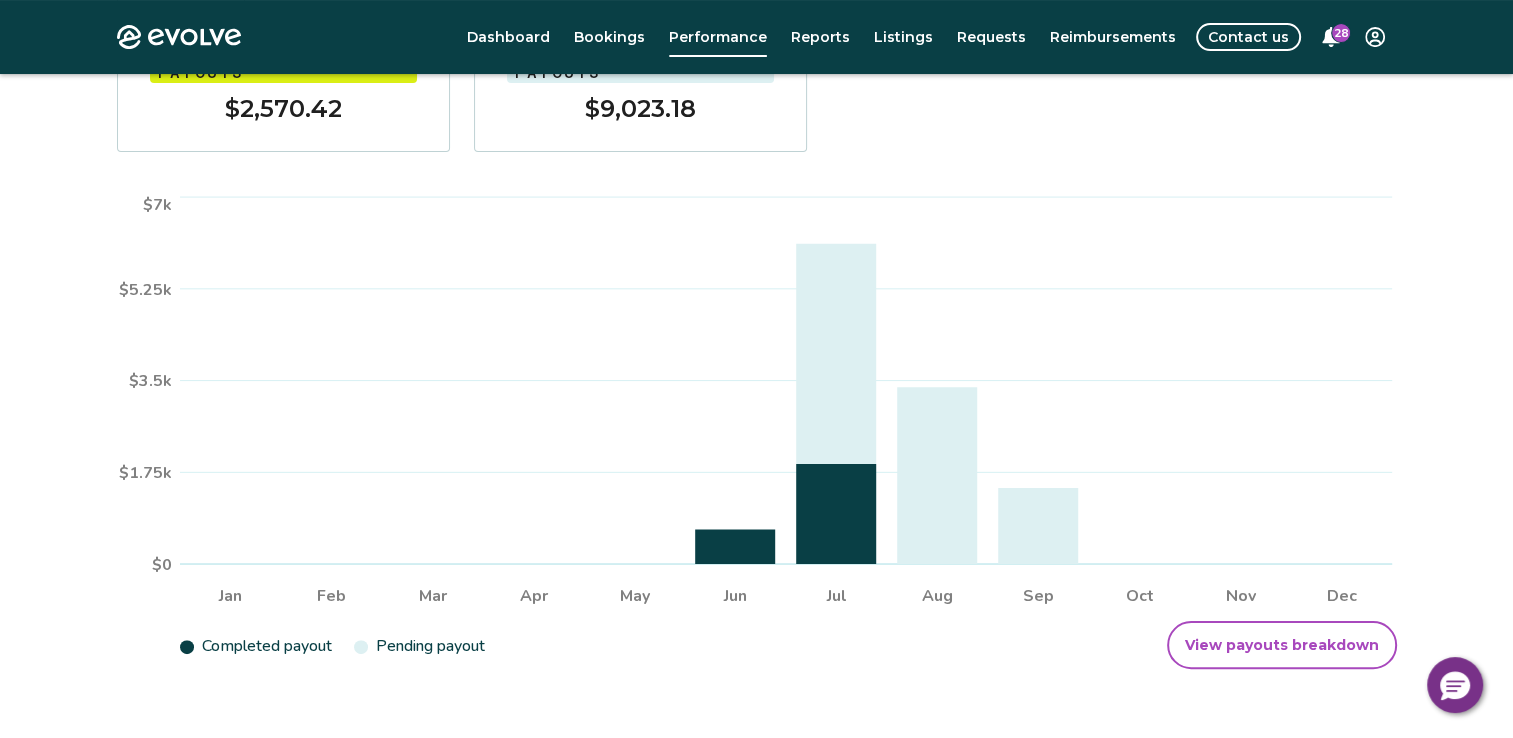 click on "View payouts breakdown" at bounding box center (1282, 645) 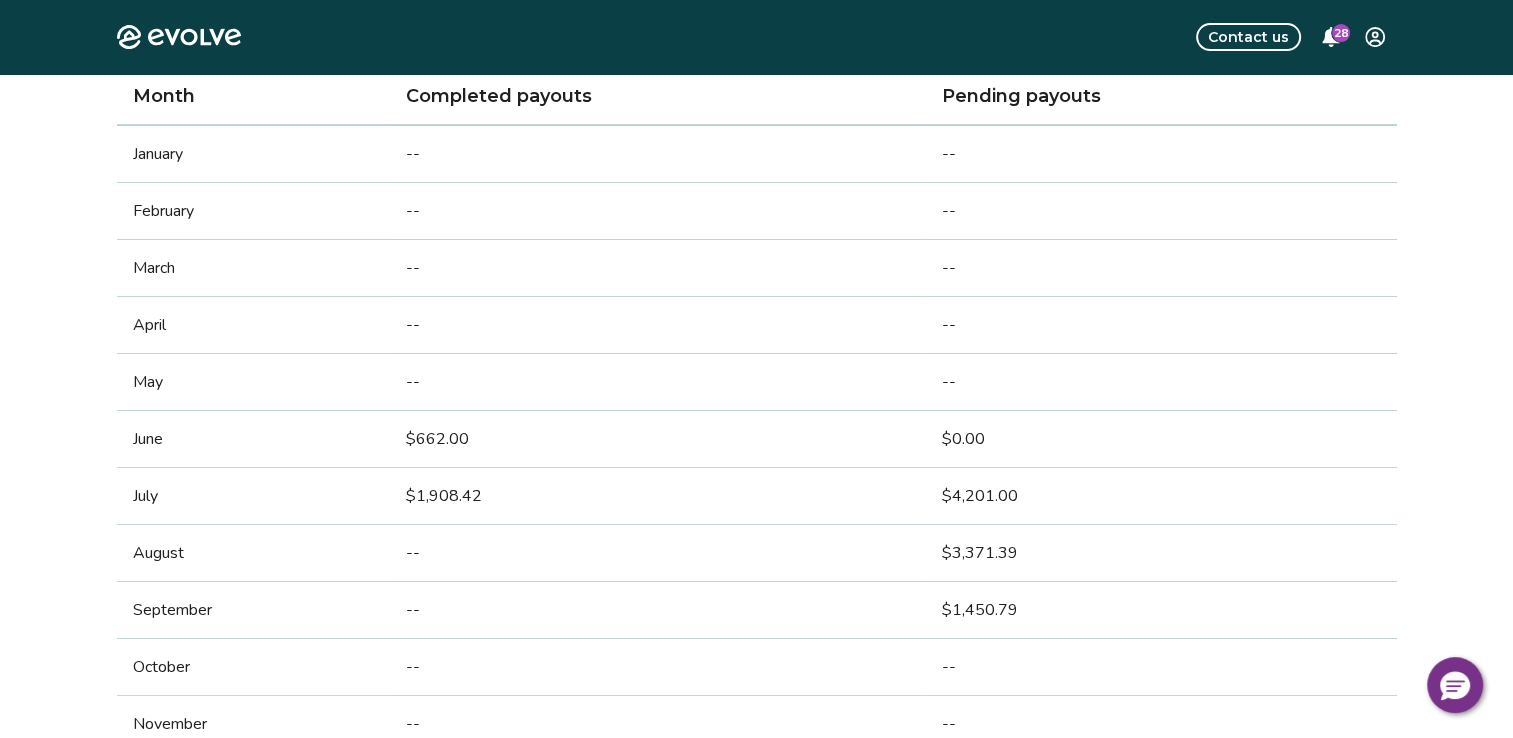 scroll, scrollTop: 0, scrollLeft: 0, axis: both 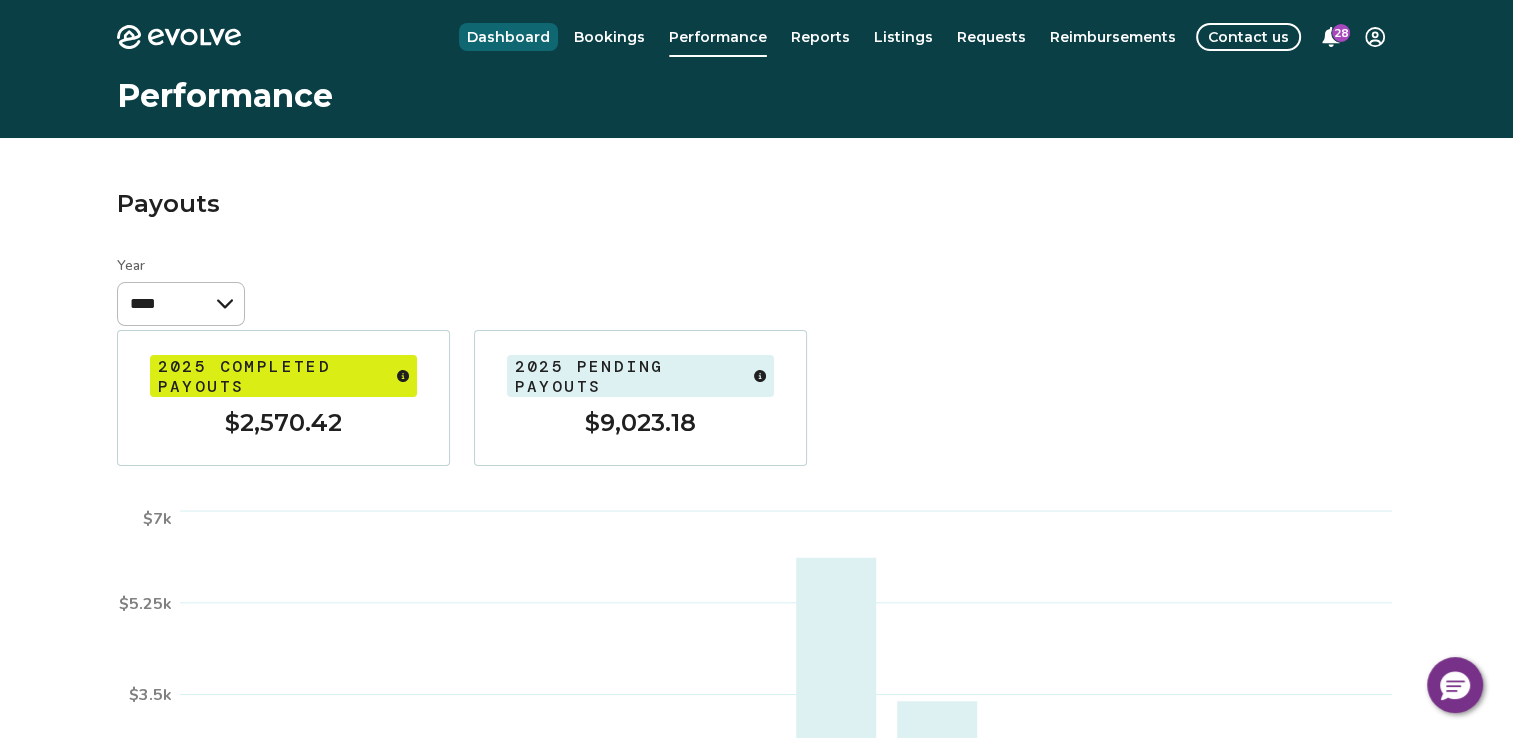 click on "Dashboard" at bounding box center (508, 37) 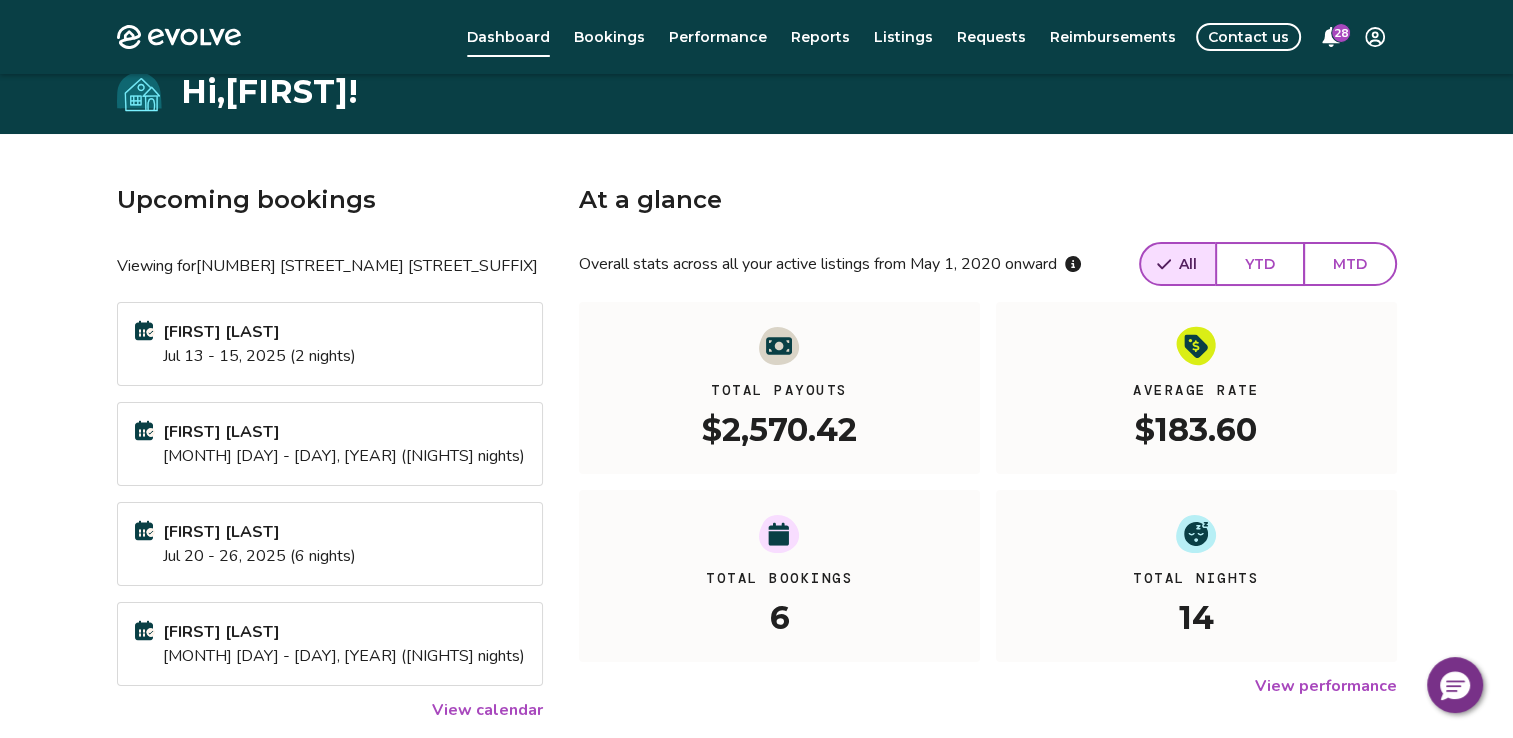 scroll, scrollTop: 0, scrollLeft: 0, axis: both 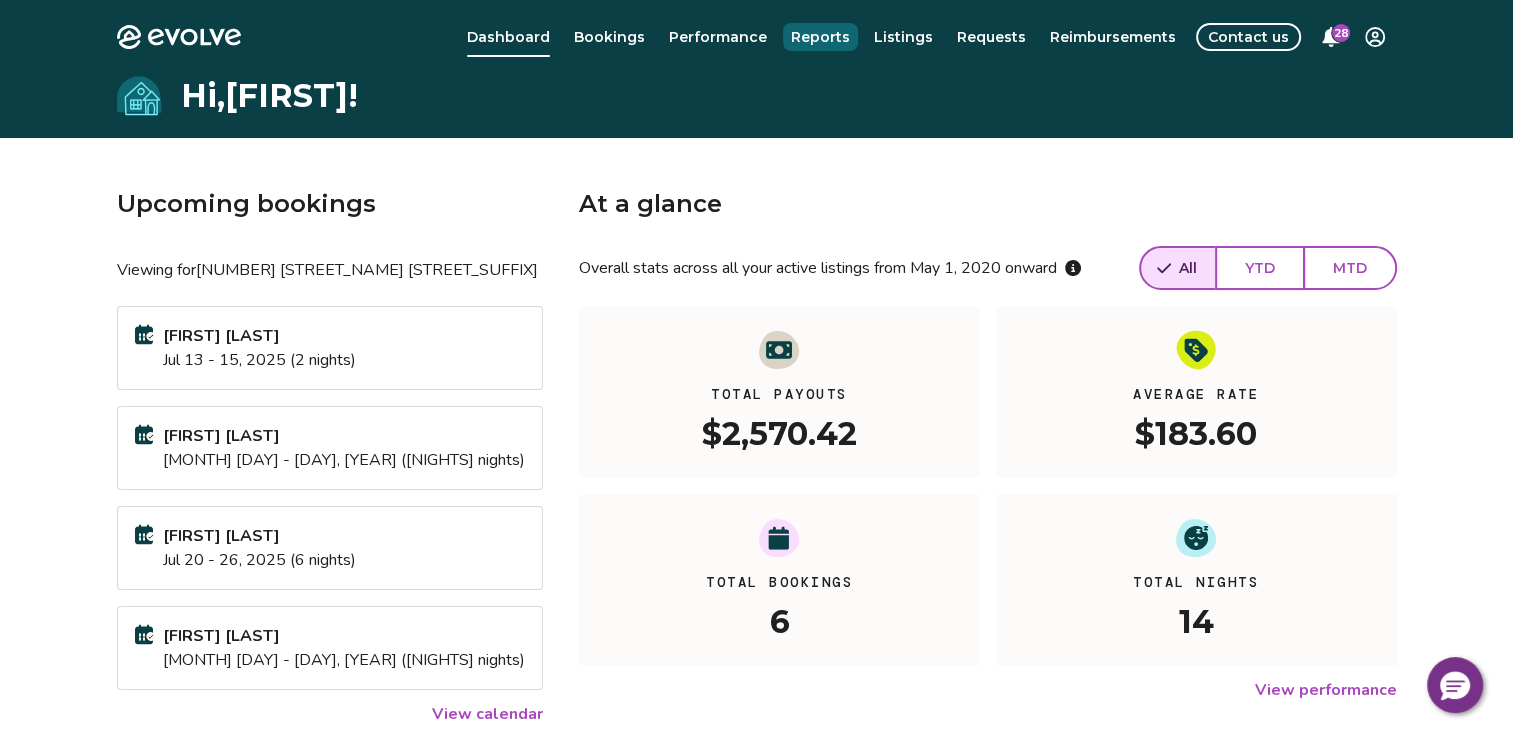 click on "Reports" at bounding box center [820, 37] 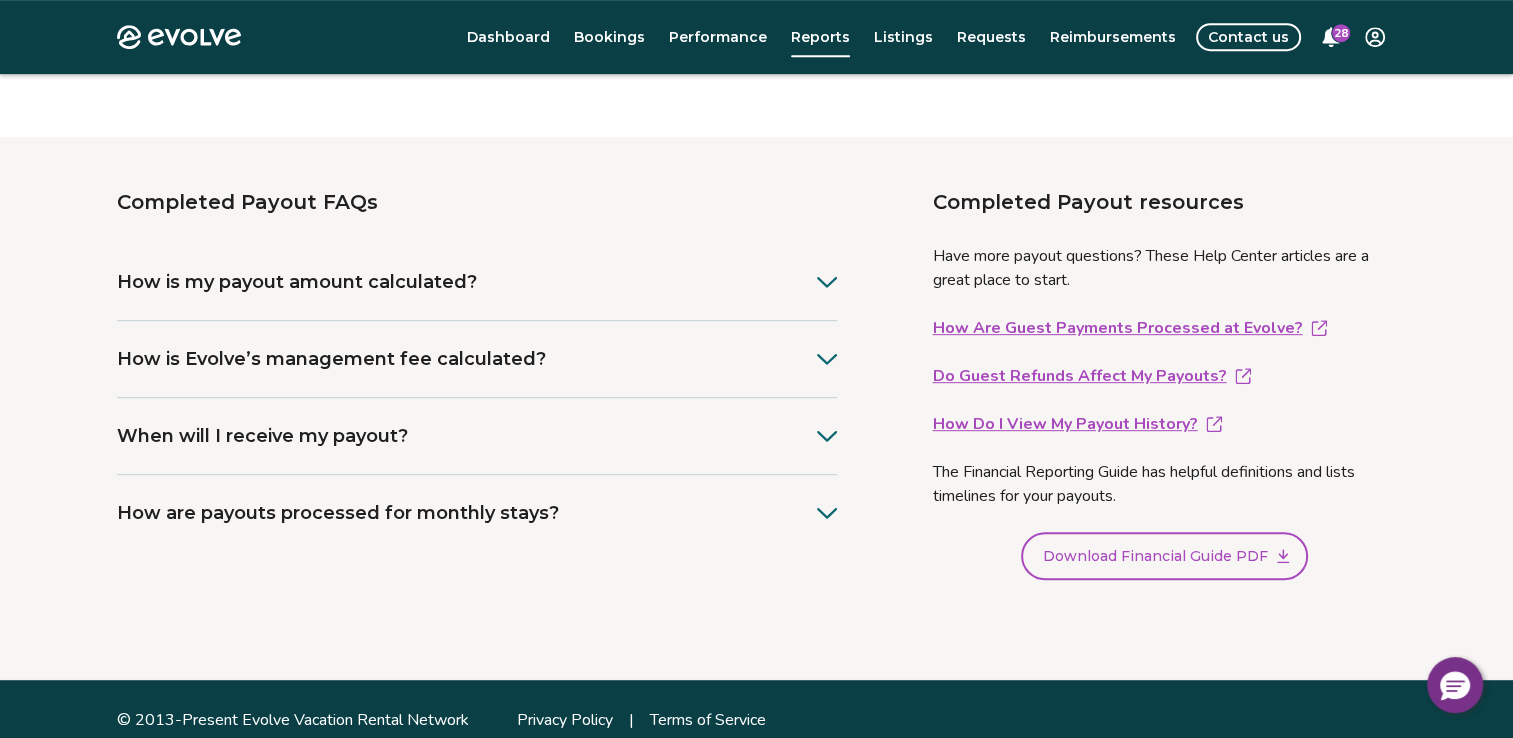 scroll, scrollTop: 969, scrollLeft: 0, axis: vertical 